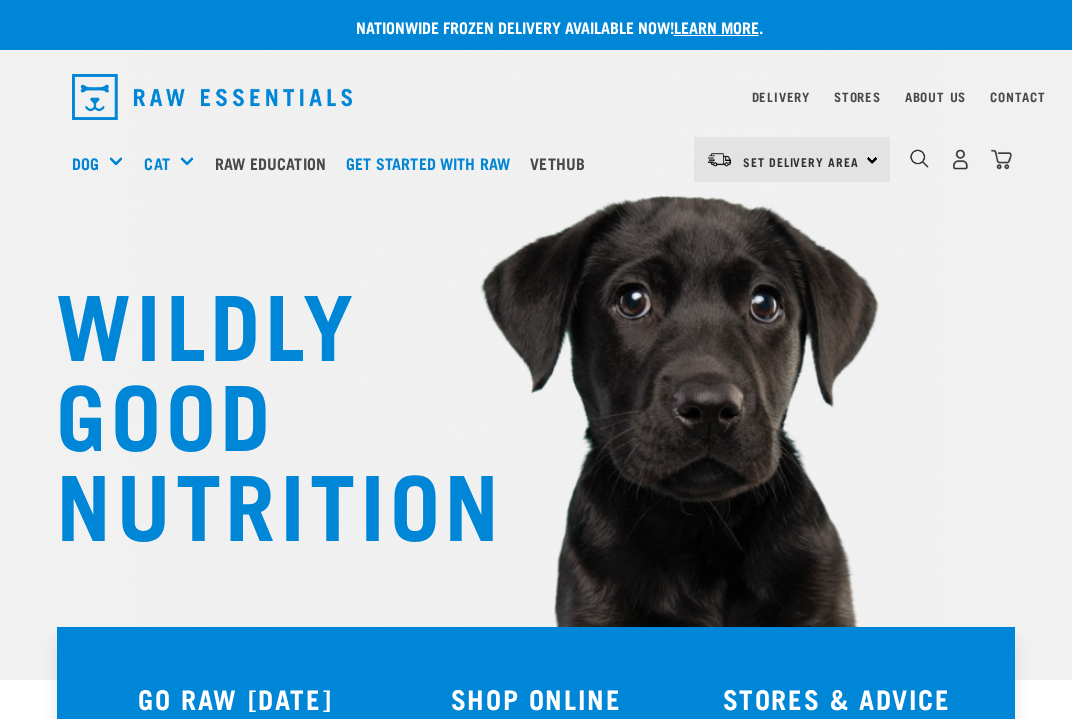 scroll, scrollTop: 0, scrollLeft: 0, axis: both 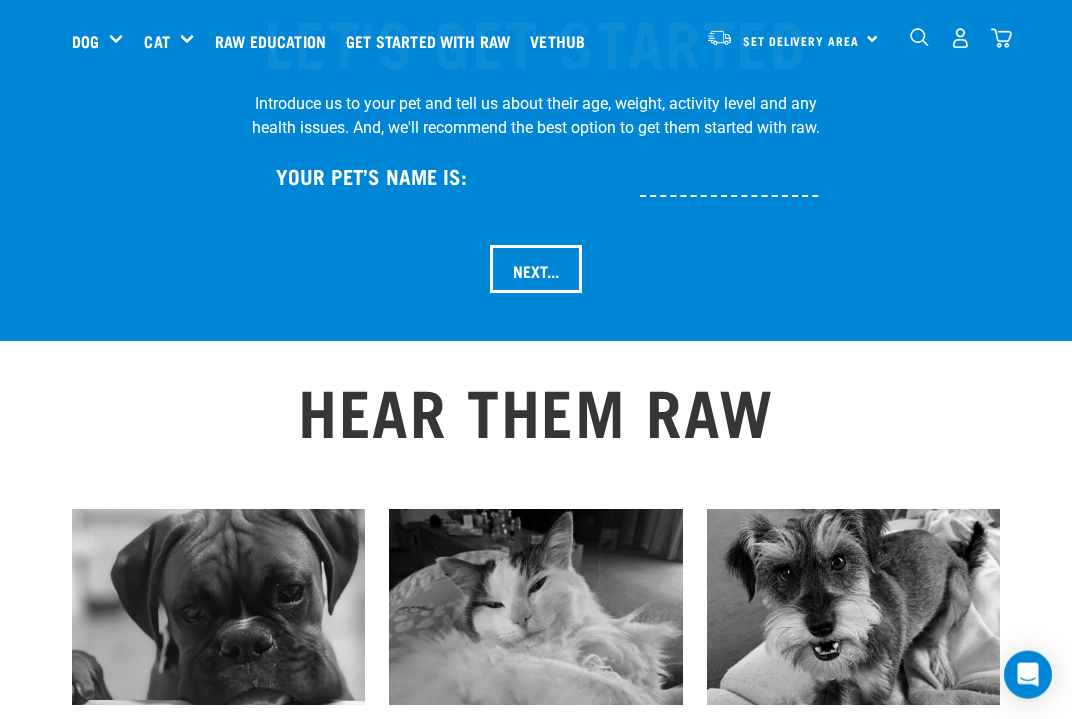 click at bounding box center [795, 174] 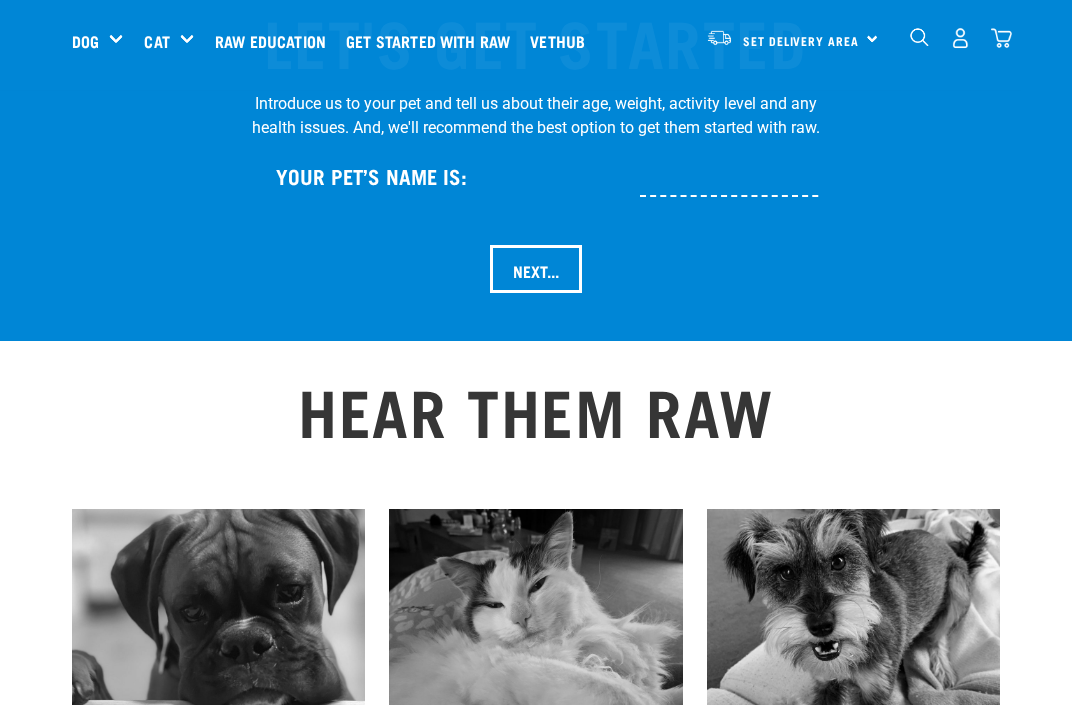 scroll, scrollTop: 2137, scrollLeft: 0, axis: vertical 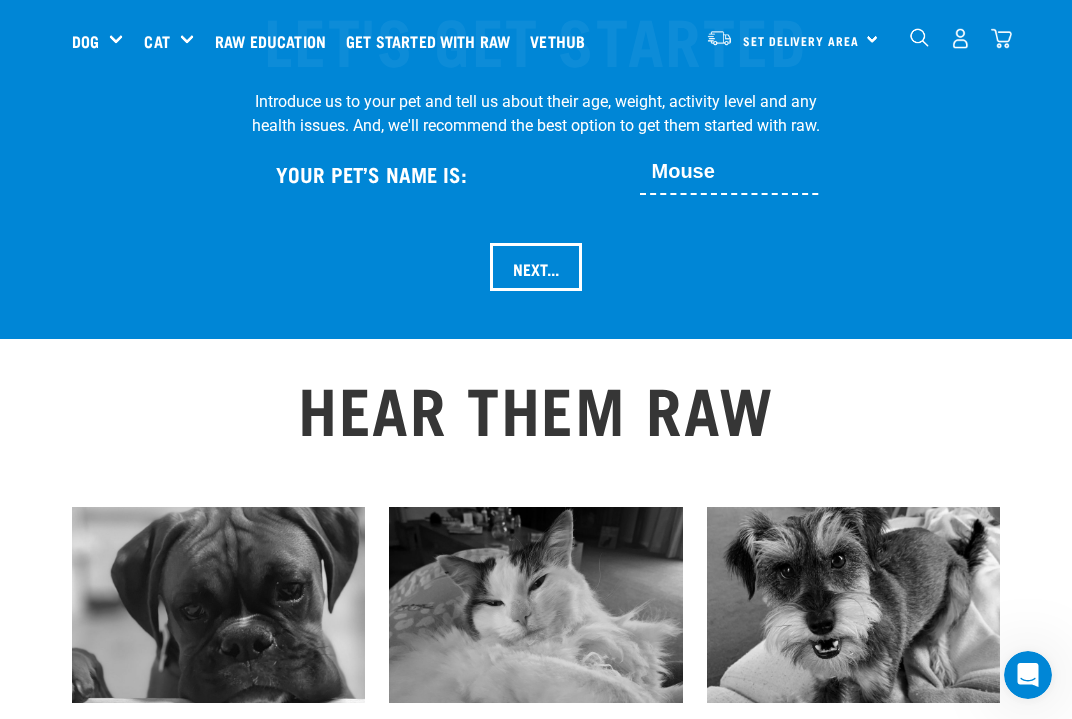 type on "Mouse" 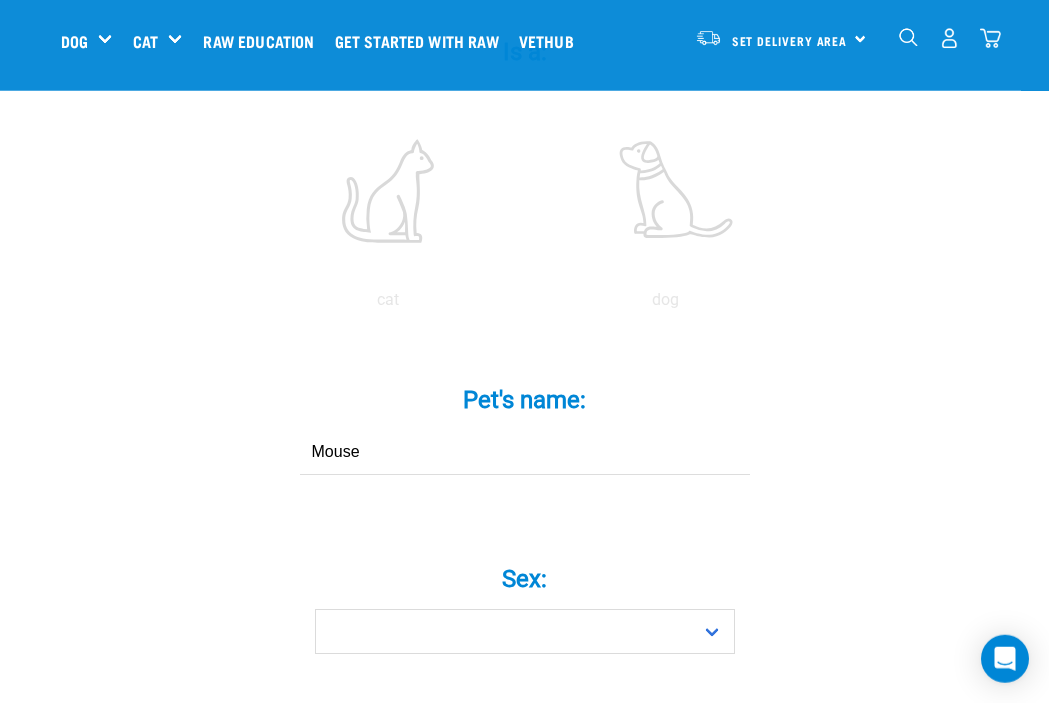 scroll, scrollTop: 0, scrollLeft: 0, axis: both 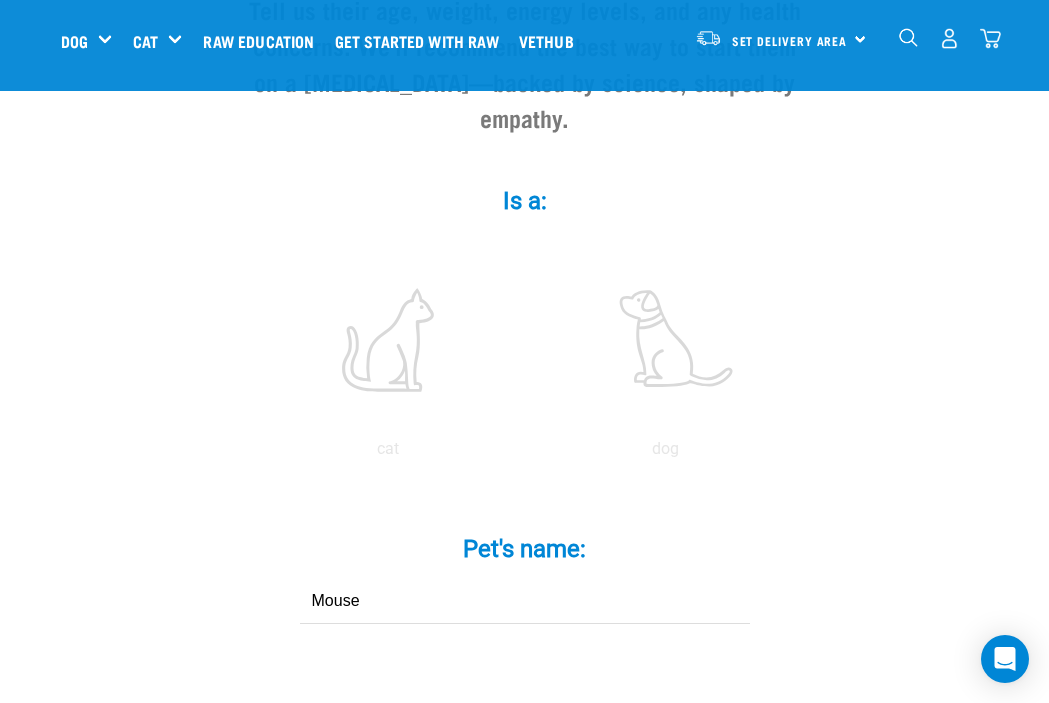 click at bounding box center (666, 340) 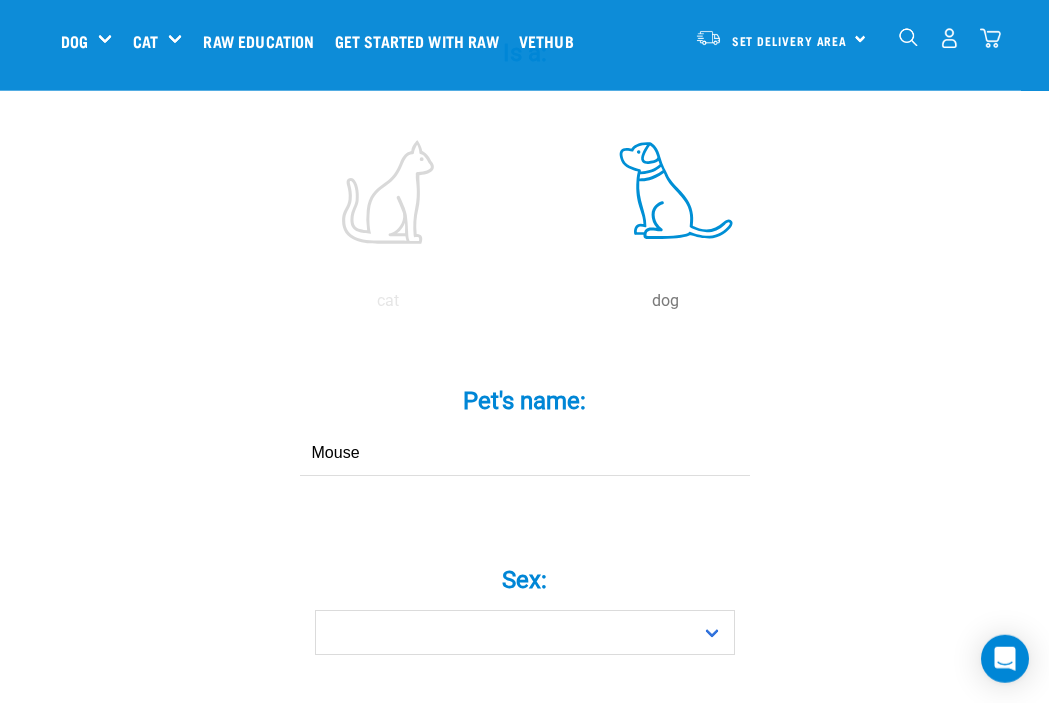 scroll, scrollTop: 430, scrollLeft: 0, axis: vertical 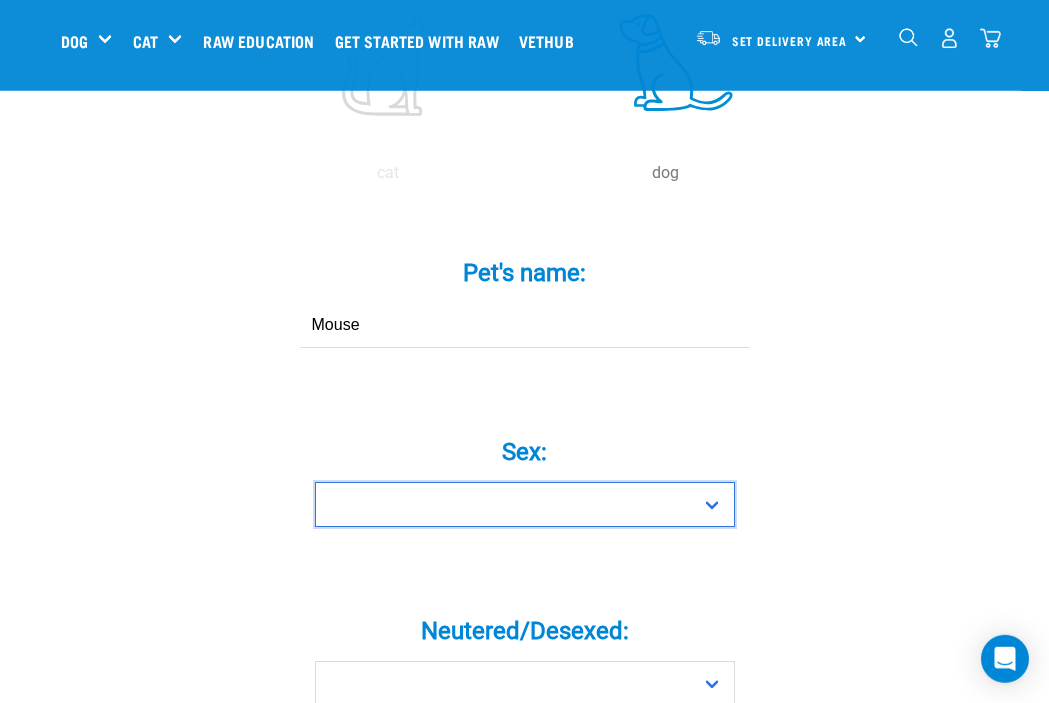 click on "Boy
Girl" at bounding box center (525, 504) 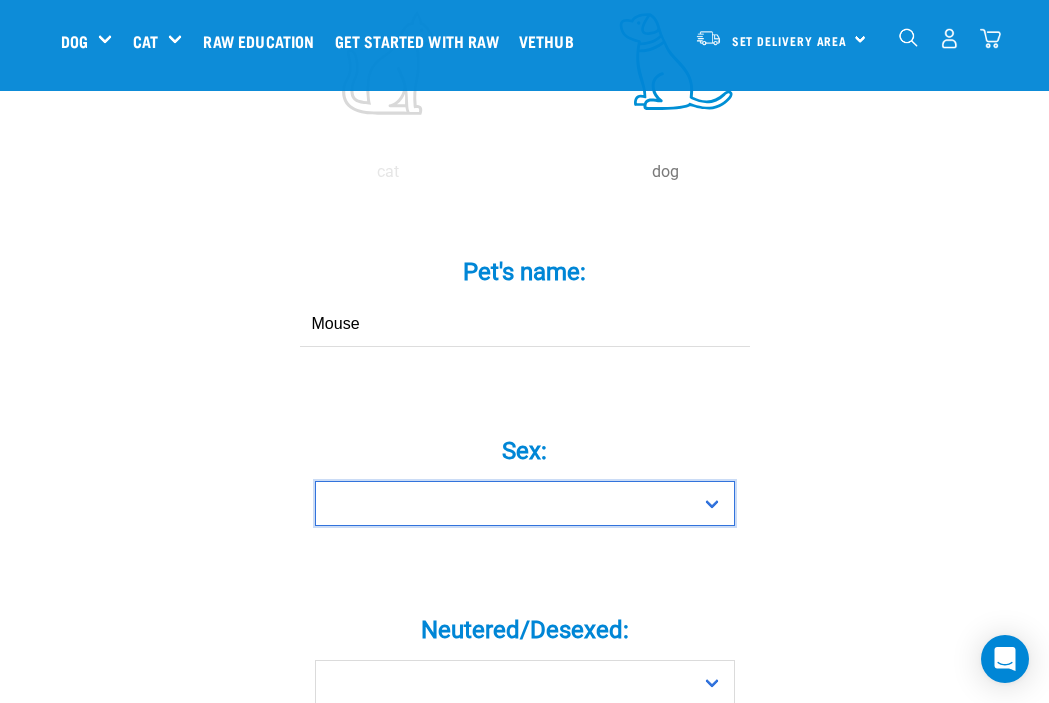 select on "girl" 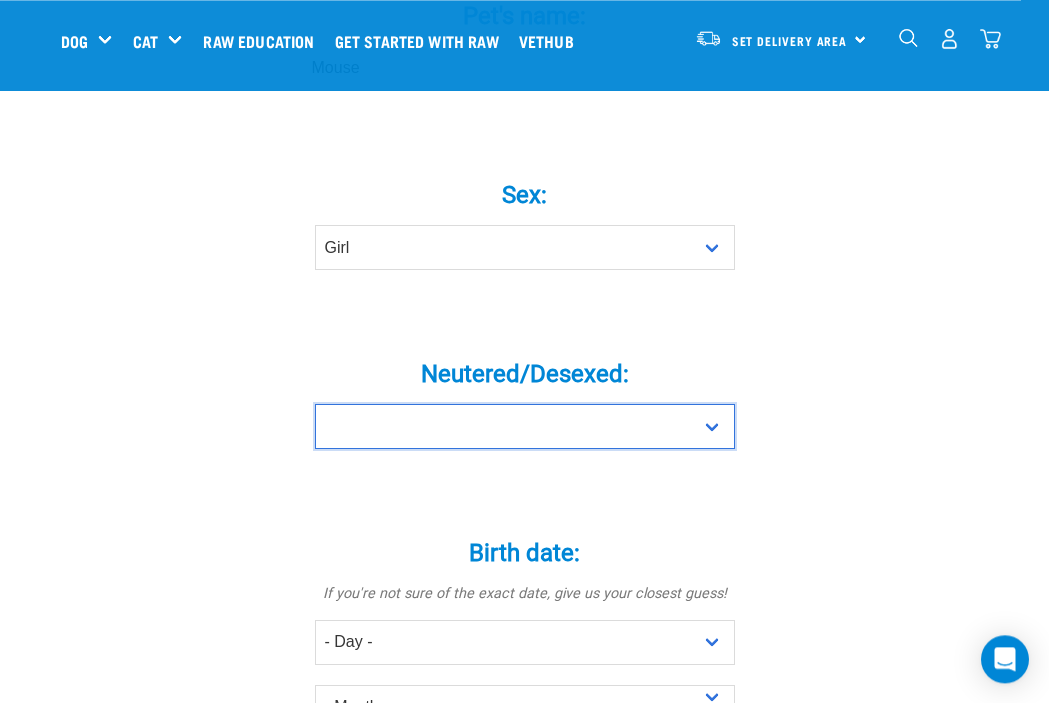 click on "Yes
No" at bounding box center (525, 426) 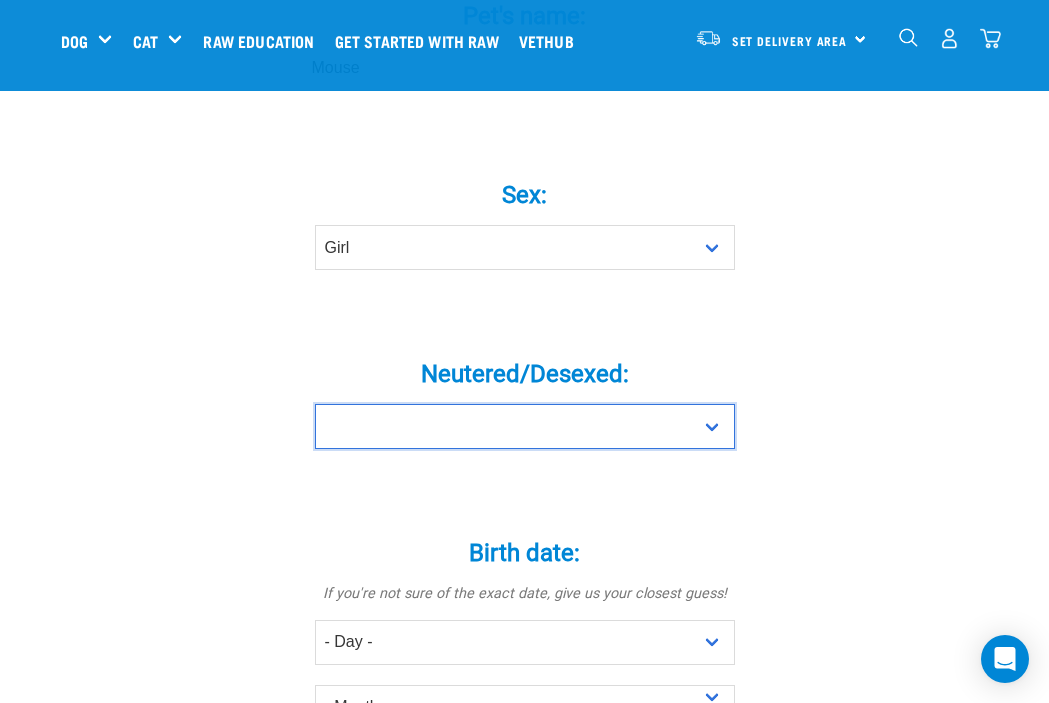 select on "yes" 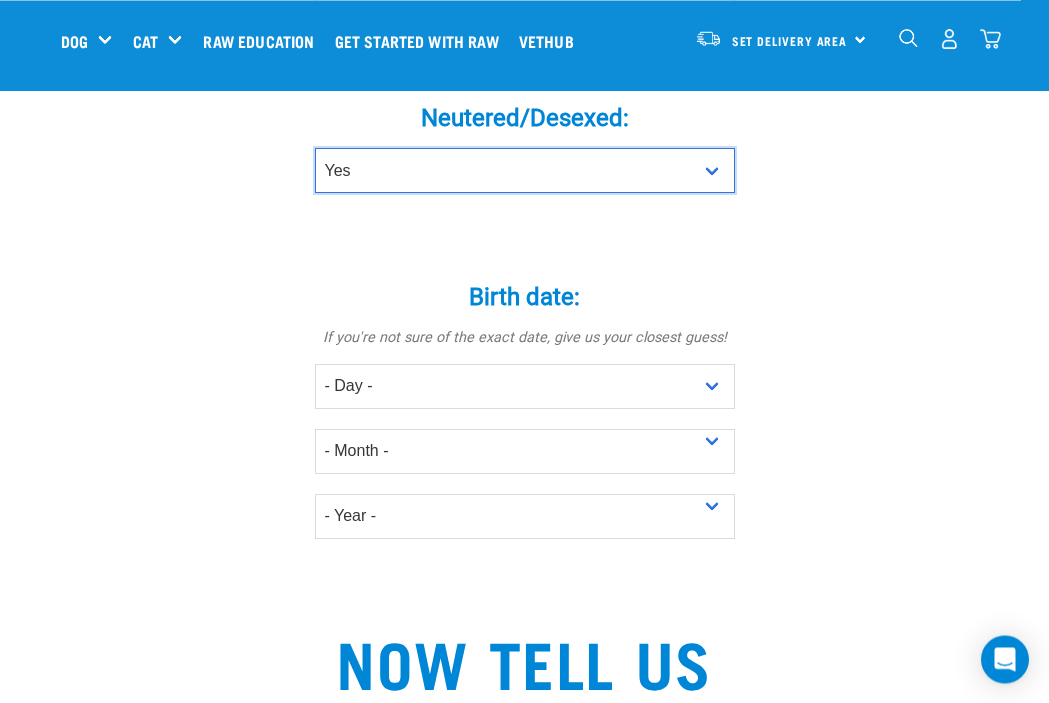 scroll, scrollTop: 1067, scrollLeft: 0, axis: vertical 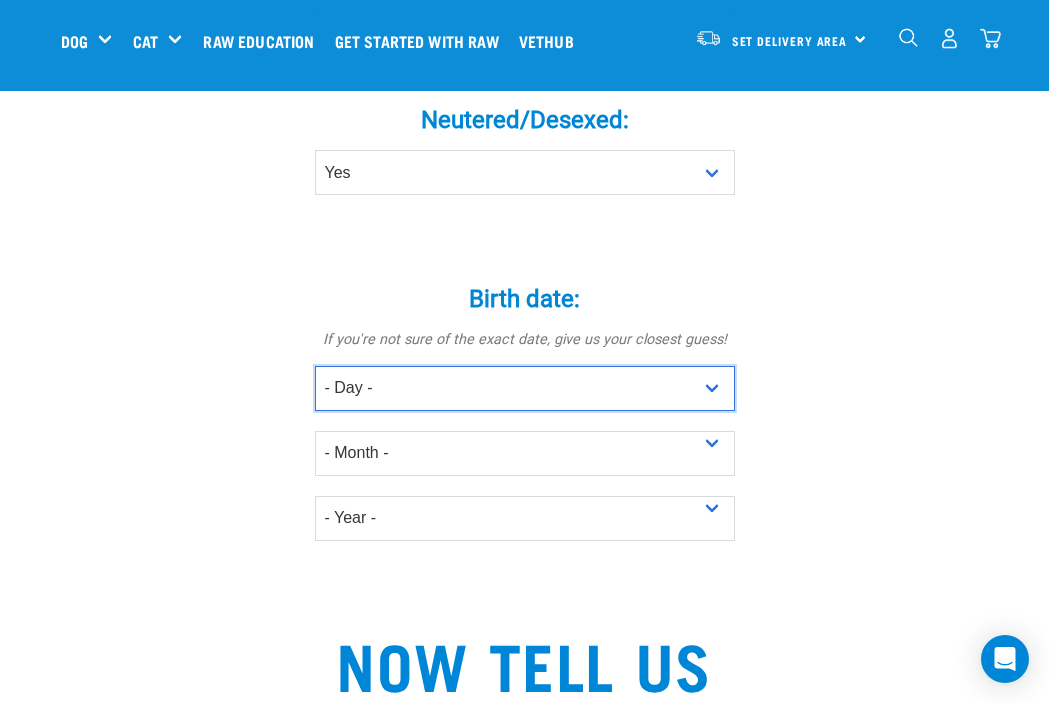 click on "- Day -
1
2
3
4
5
6
7
8
9
10 11 12 13 14 15 16 17 18 19 20 21 22 23 24 25 26 27" at bounding box center [525, 388] 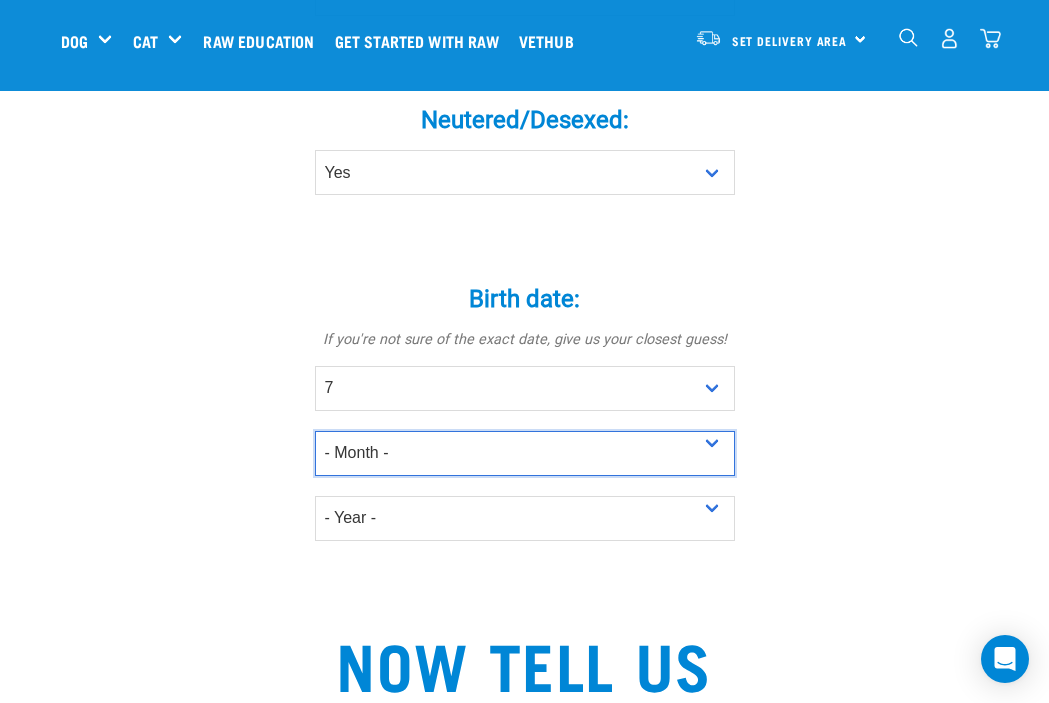 click on "- Month -
January
February
March
April
May
June July August September October November December" at bounding box center (525, 453) 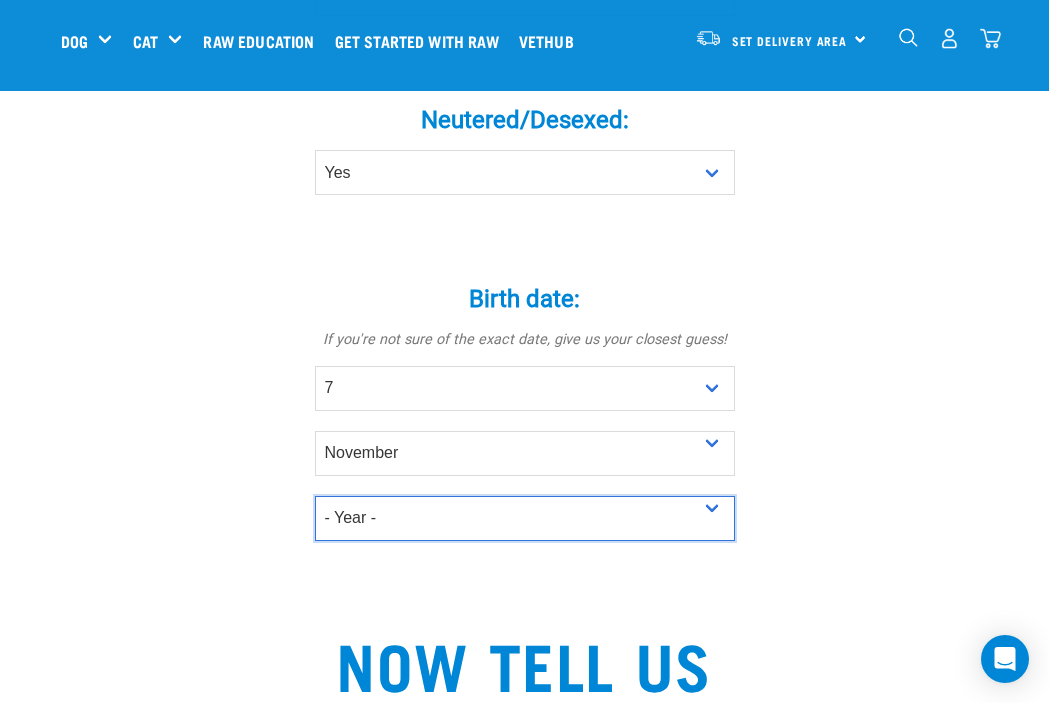 click on "- Year -
2025
2024
2023
2022
2021
2020
2019 2018 2017 2016 2015 2014 2013" at bounding box center (525, 518) 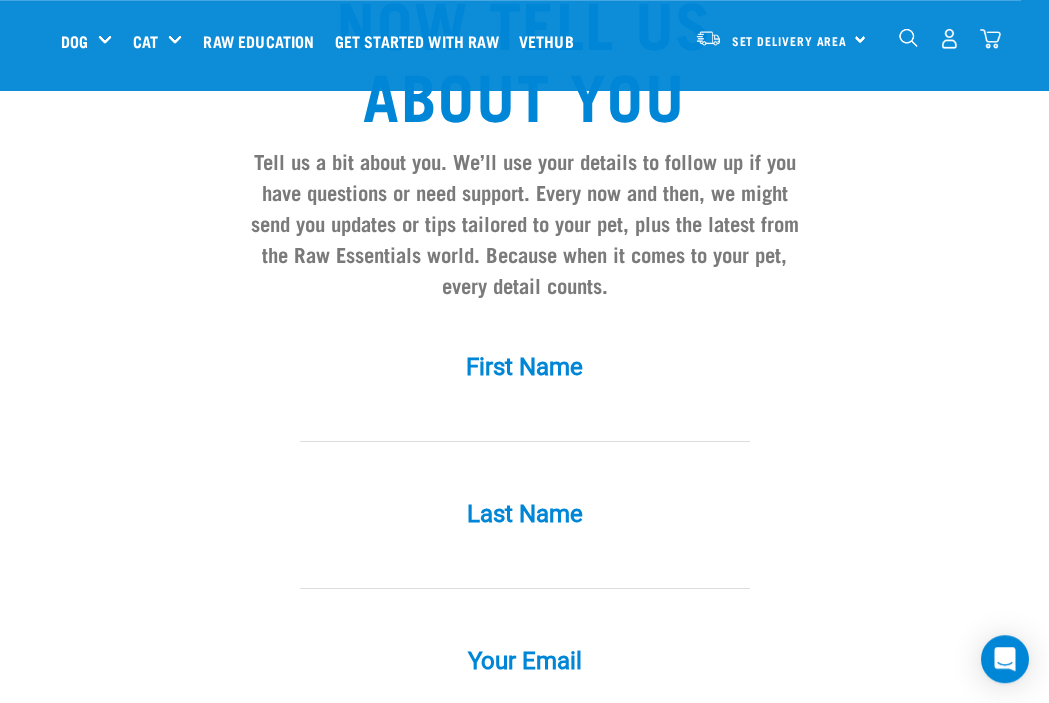 scroll, scrollTop: 1710, scrollLeft: 0, axis: vertical 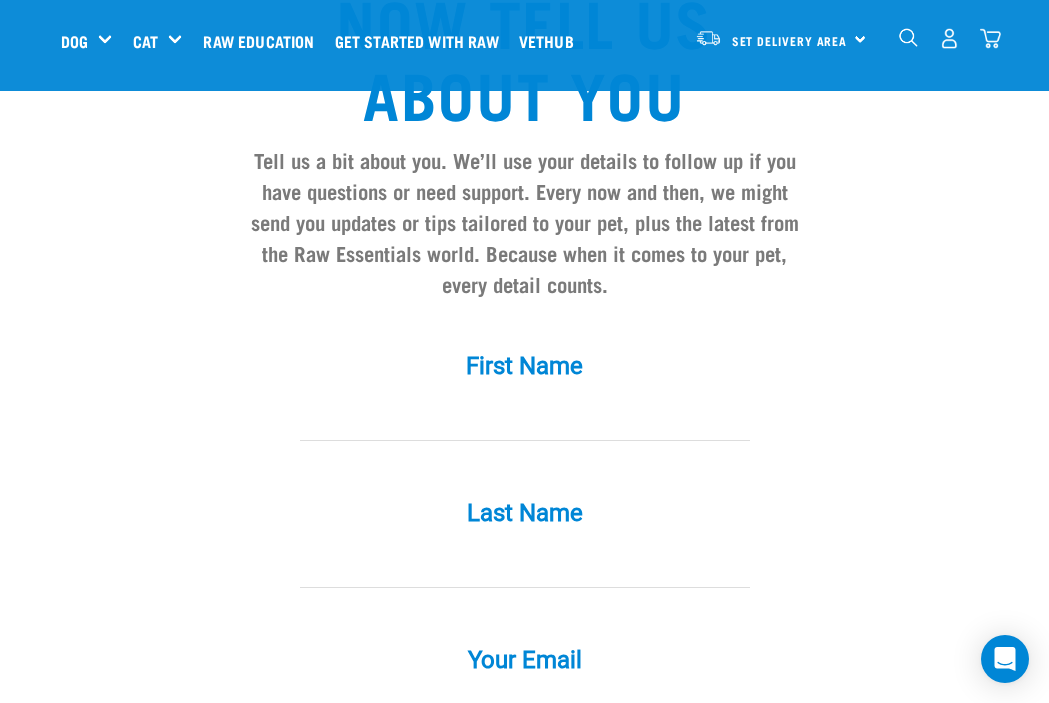 click at bounding box center [525, 418] 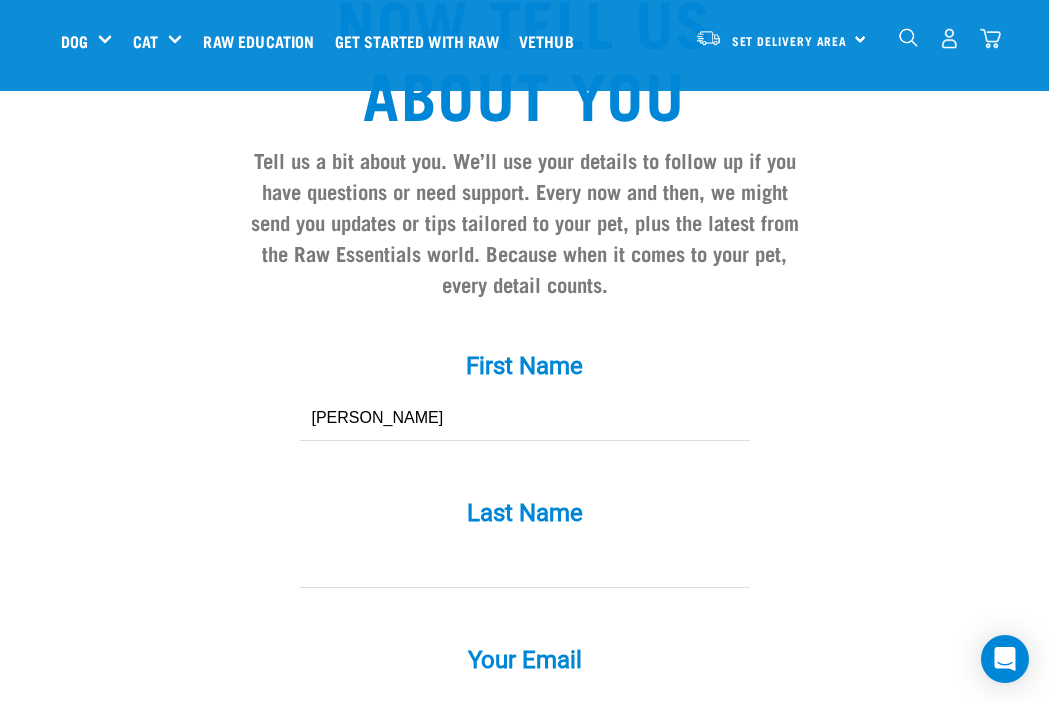type on "James" 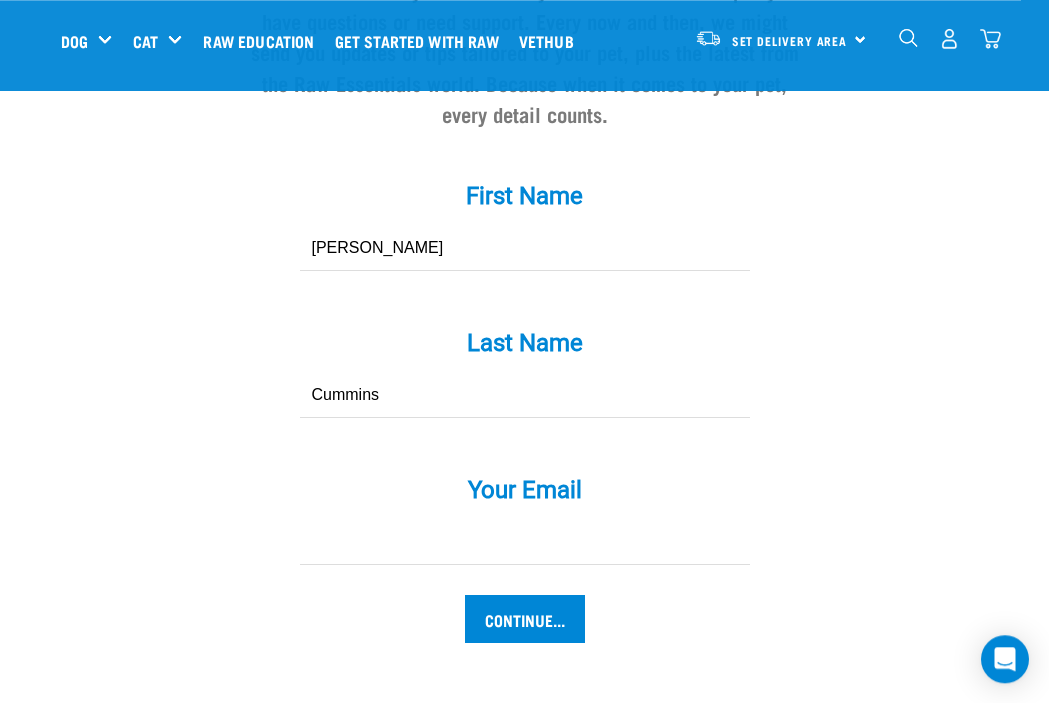 scroll, scrollTop: 1894, scrollLeft: 0, axis: vertical 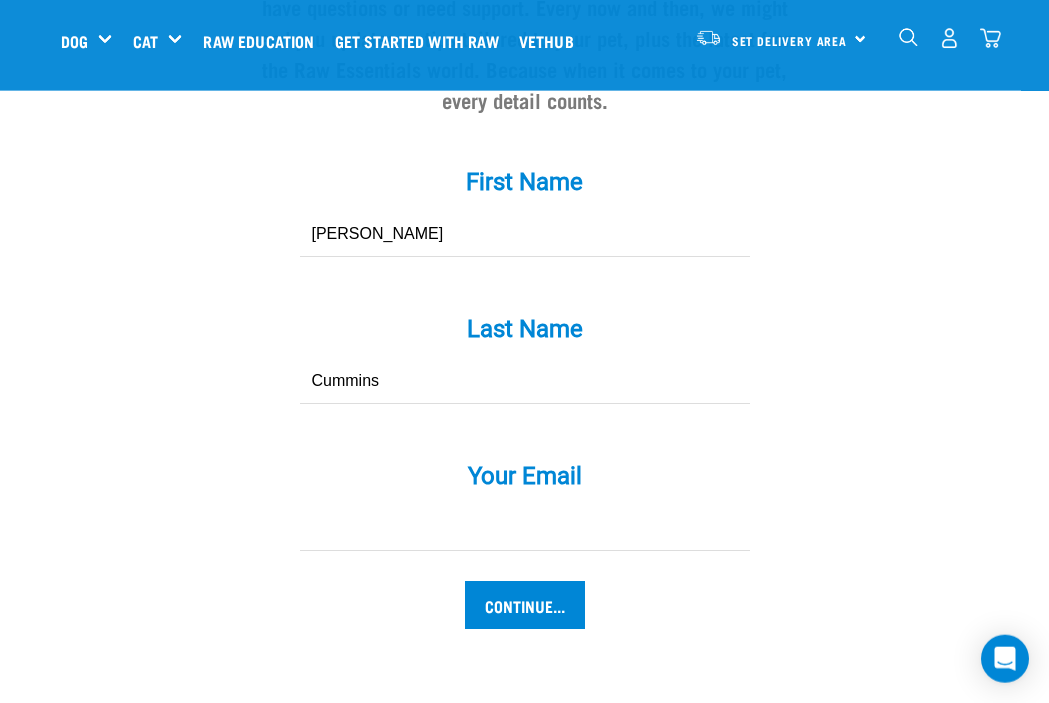 type on "Cummins" 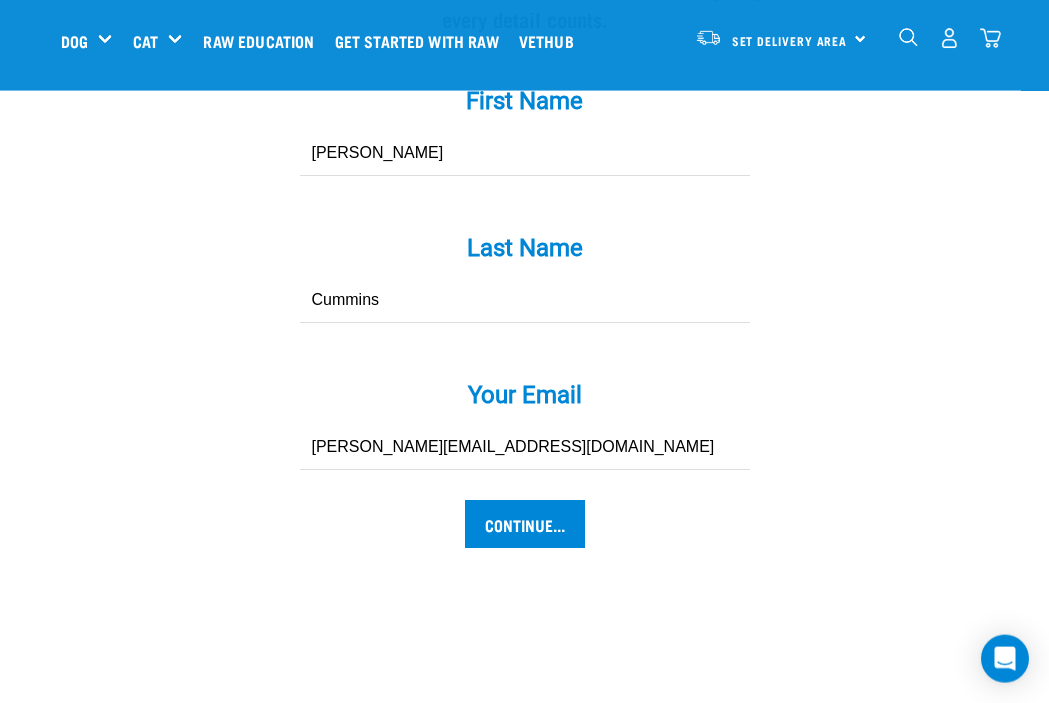scroll, scrollTop: 1977, scrollLeft: 0, axis: vertical 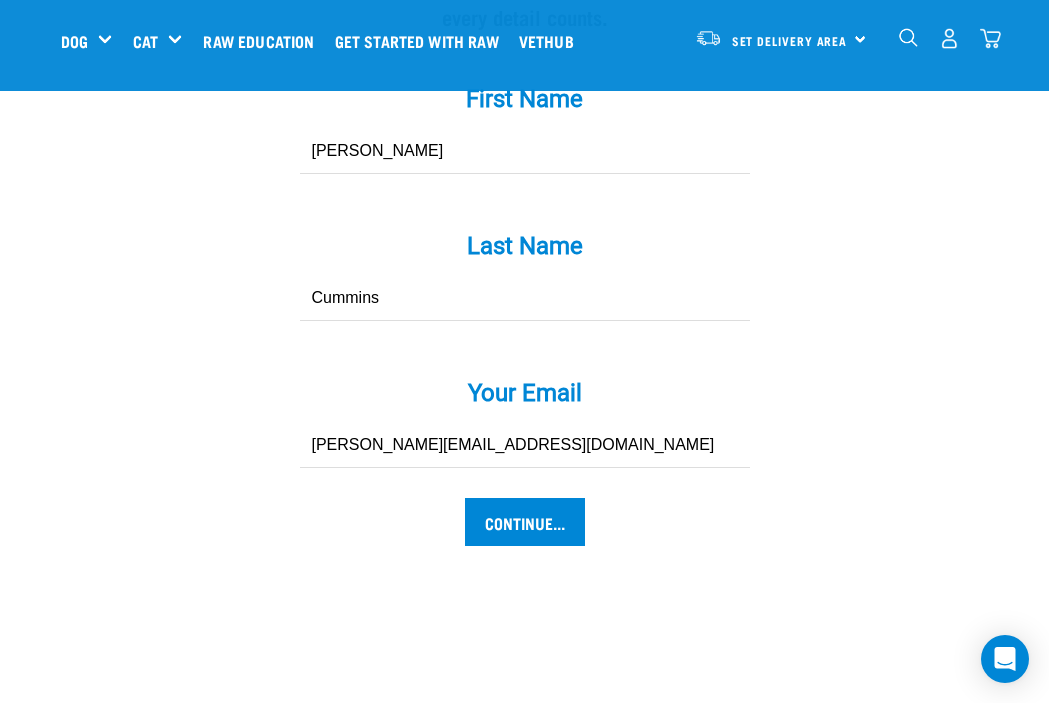 type on "[PERSON_NAME][EMAIL_ADDRESS][DOMAIN_NAME]" 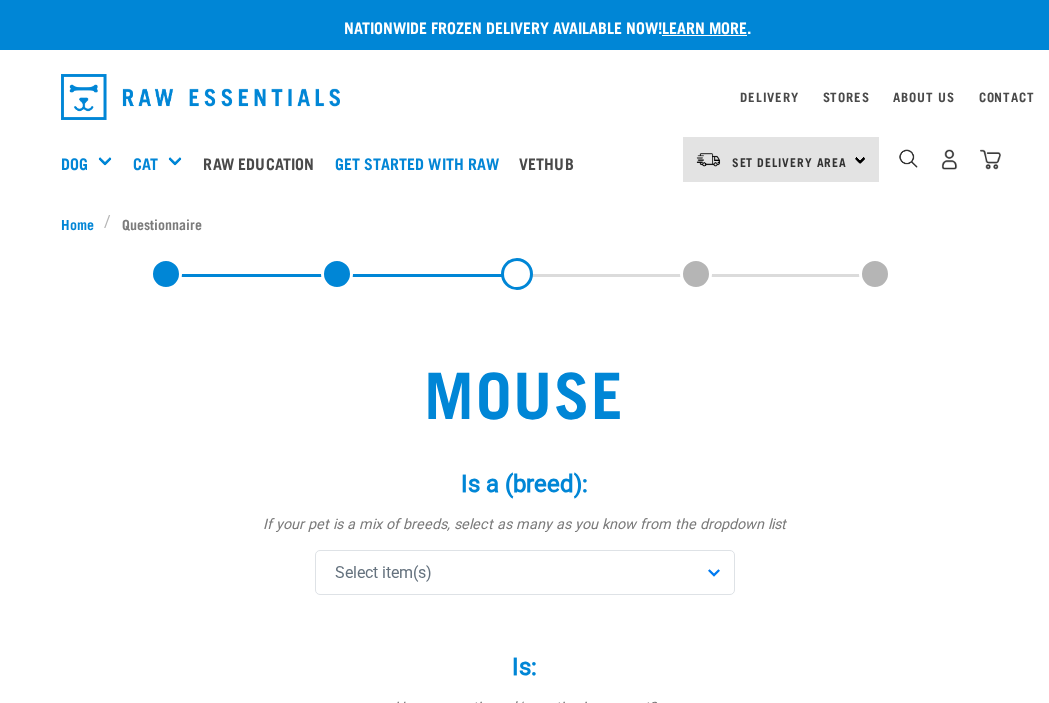 scroll, scrollTop: 0, scrollLeft: 0, axis: both 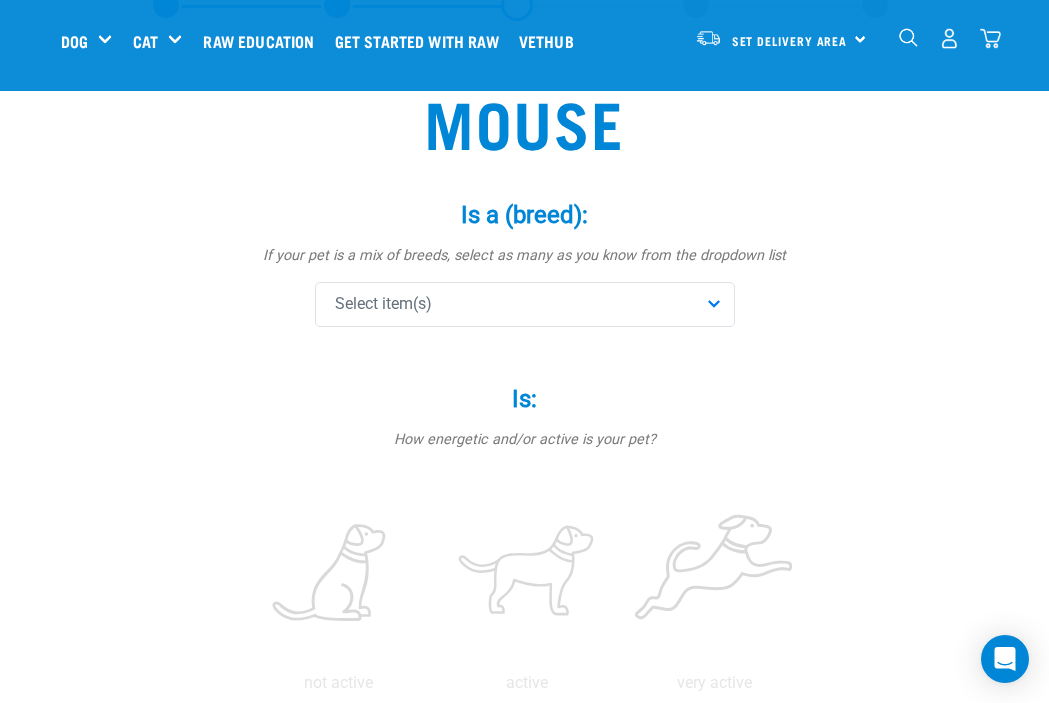 click on "Select item(s)" at bounding box center [525, 304] 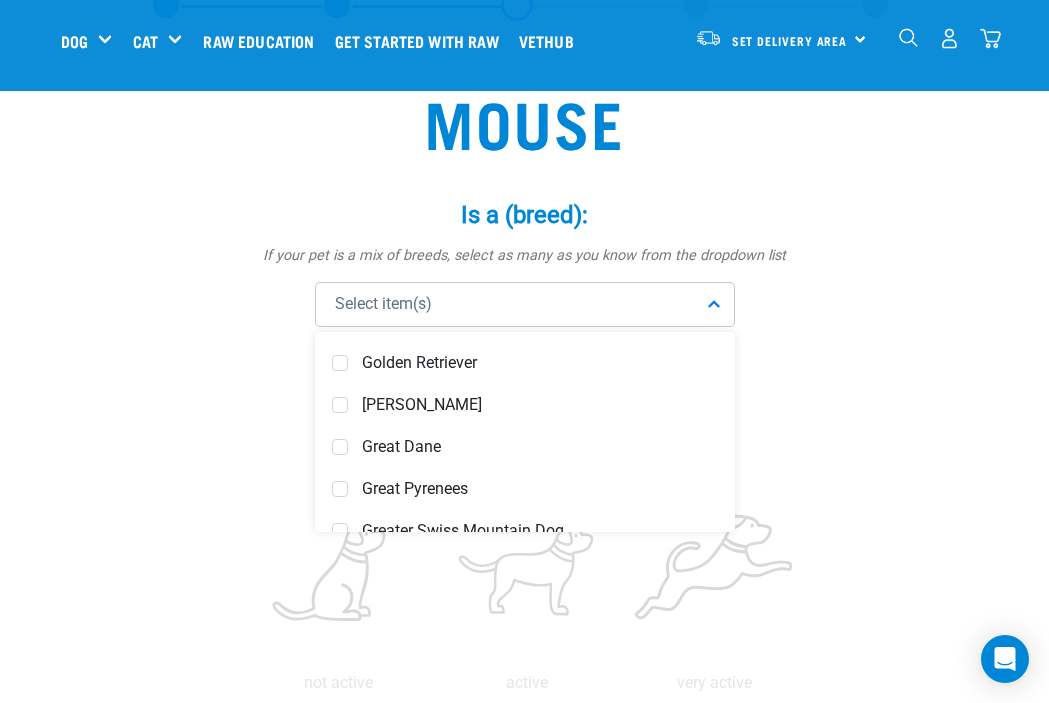 scroll, scrollTop: 3863, scrollLeft: 0, axis: vertical 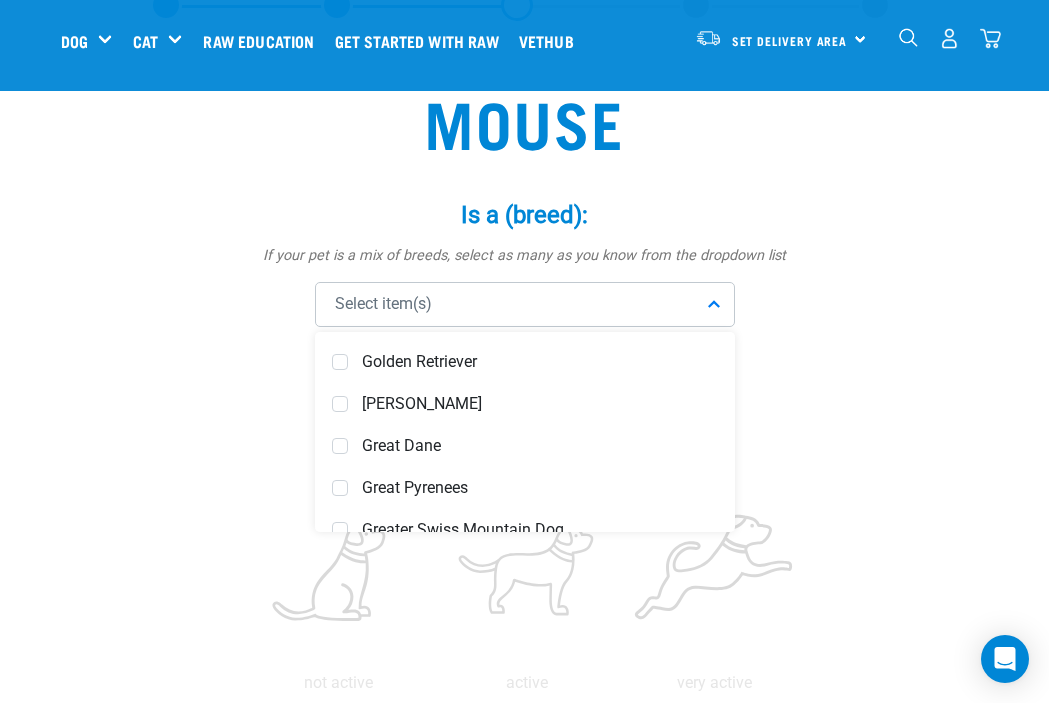 click at bounding box center (340, 446) 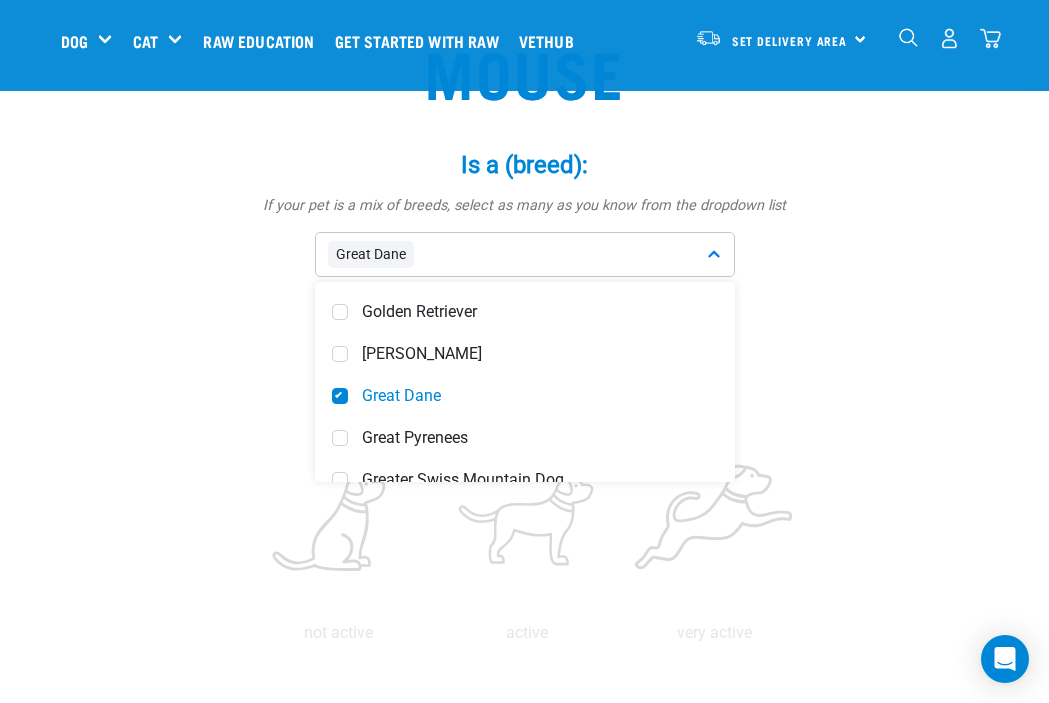 click on "Mouse
Is a (breed): *
If your pet is a mix of breeds, select as many as you know from the dropdown list
Great Dane
Affenpinscher
Afghan Hound
Pug" at bounding box center (525, 918) 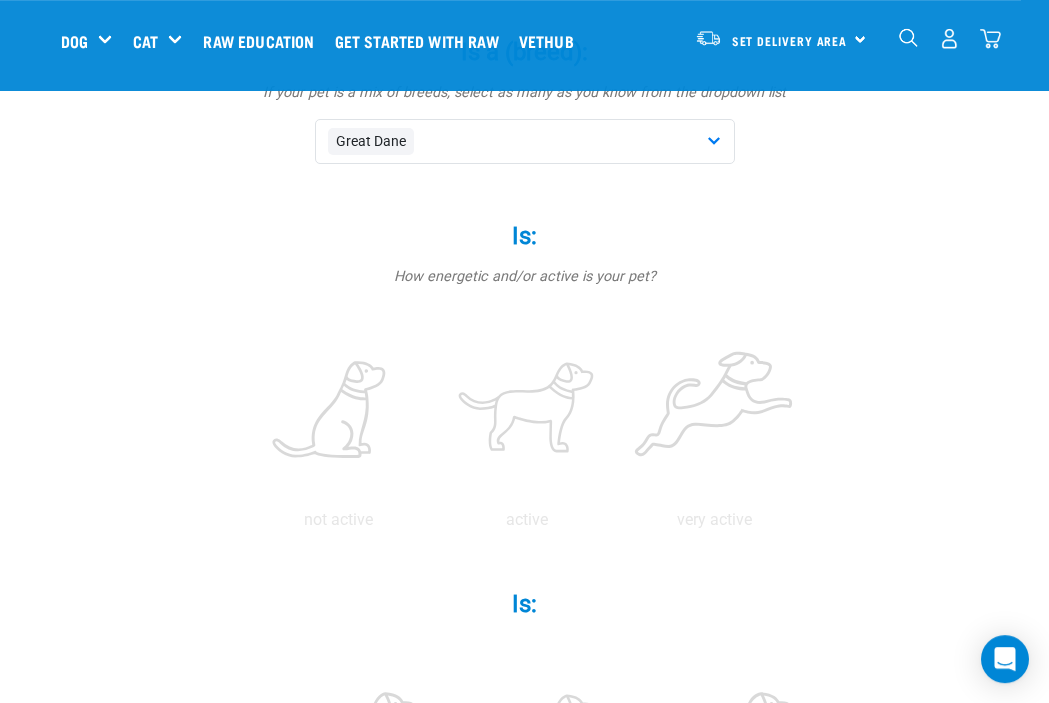 scroll, scrollTop: 279, scrollLeft: 0, axis: vertical 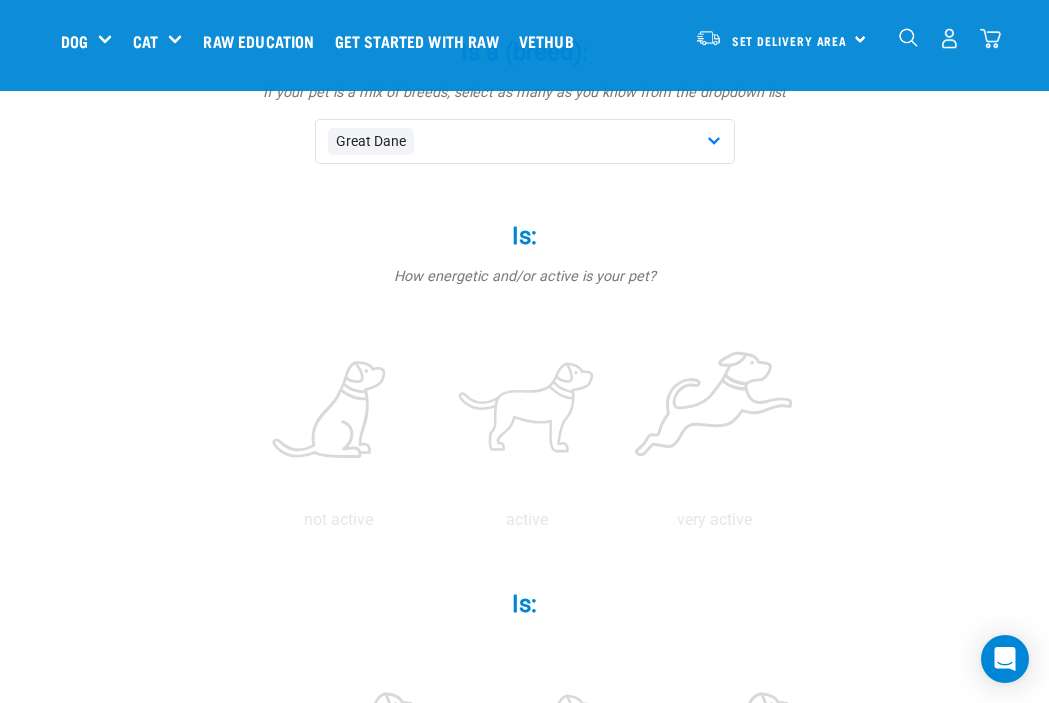 click at bounding box center [339, 411] 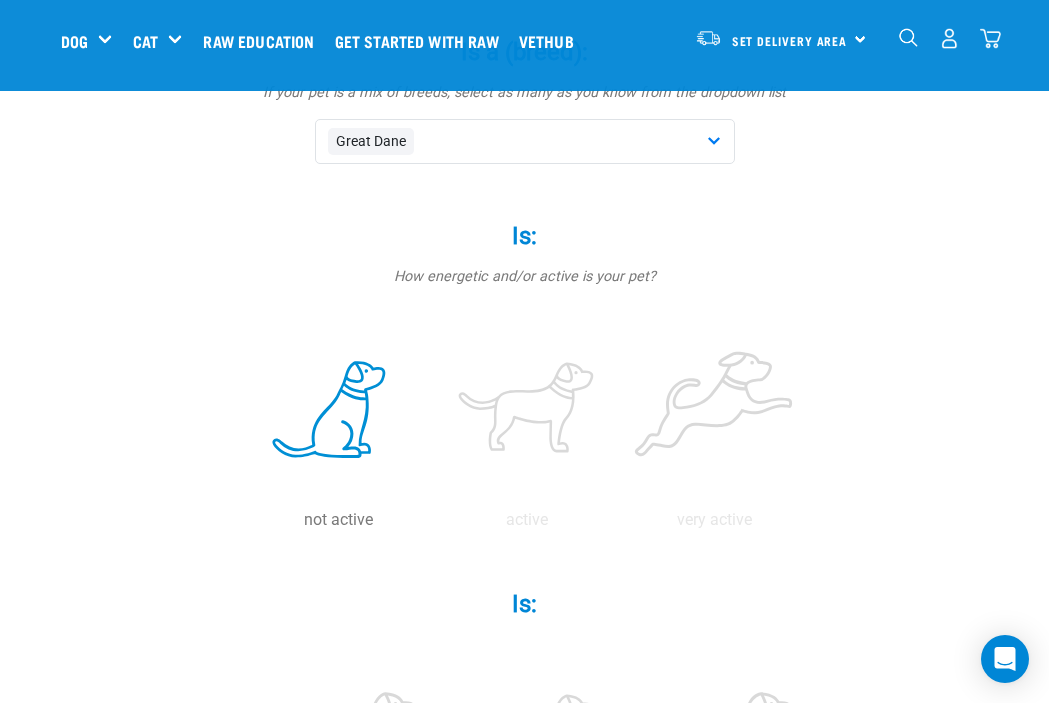 click at bounding box center (527, 411) 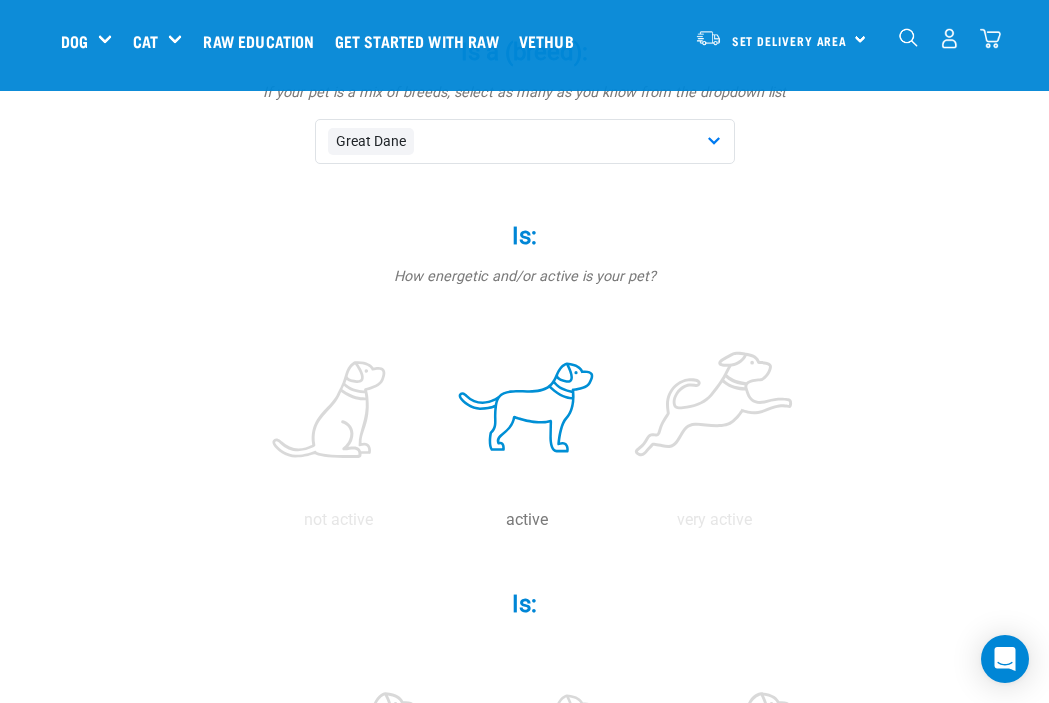 click at bounding box center [339, 411] 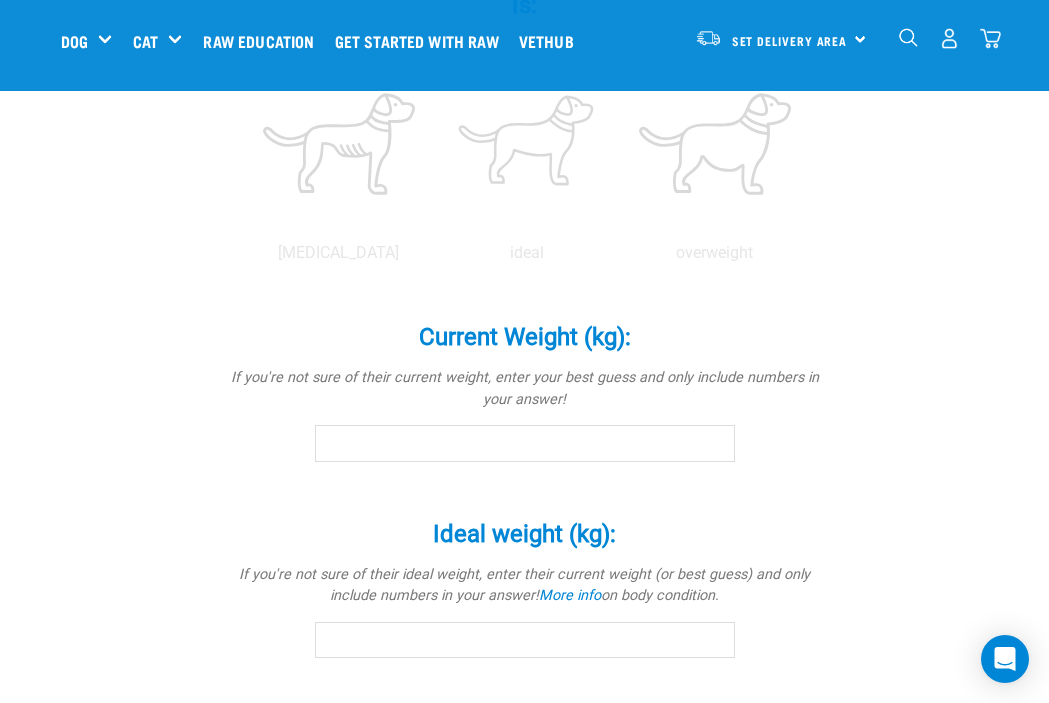 click at bounding box center [527, 144] 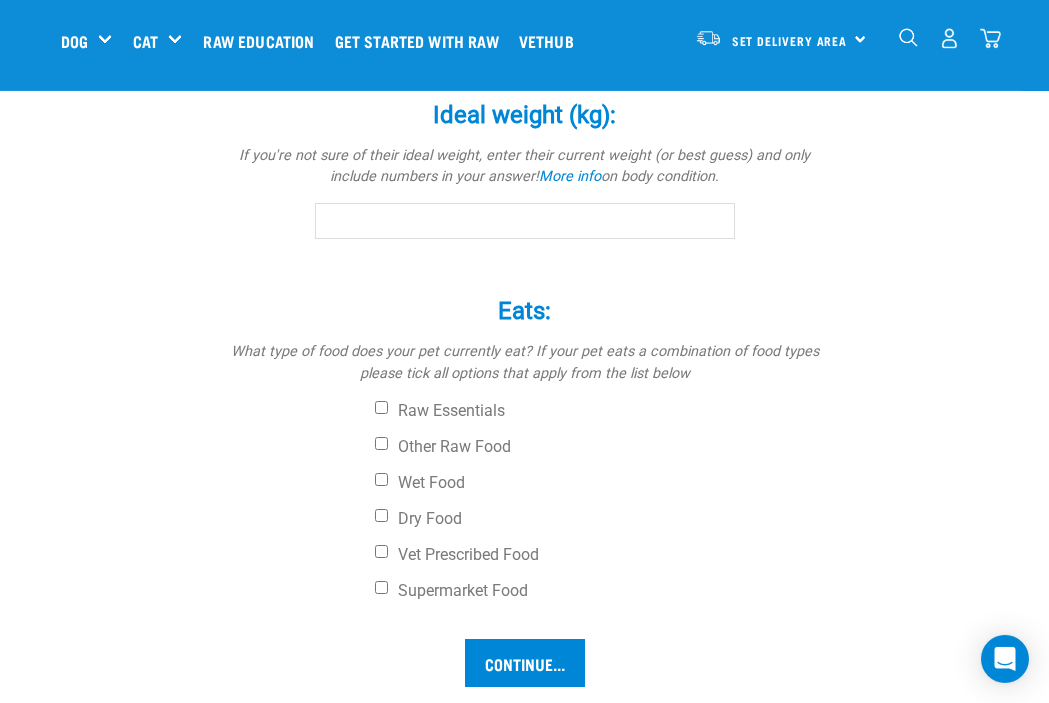 scroll, scrollTop: 1307, scrollLeft: 0, axis: vertical 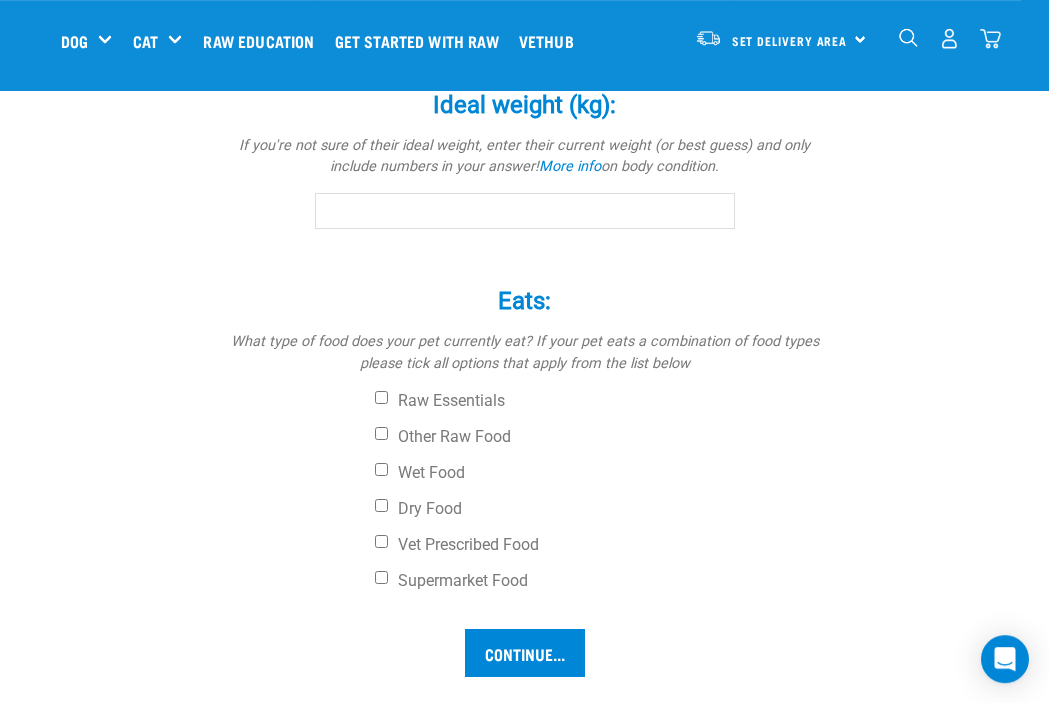 click on "Current Weight (kg): *" at bounding box center (525, 14) 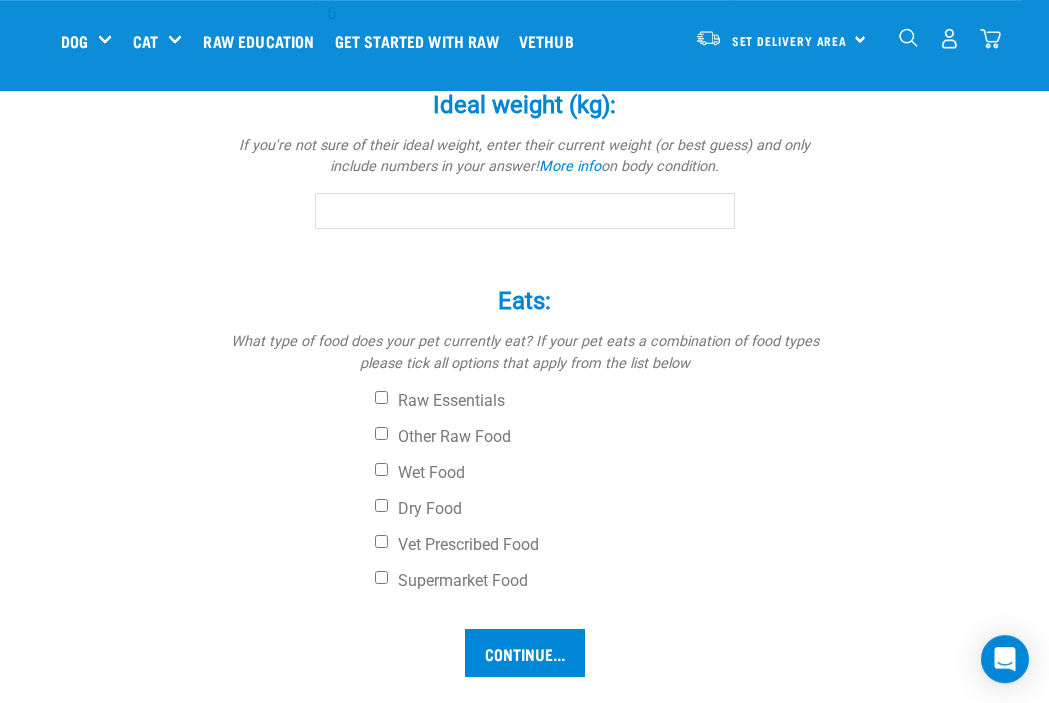 scroll, scrollTop: 1307, scrollLeft: 0, axis: vertical 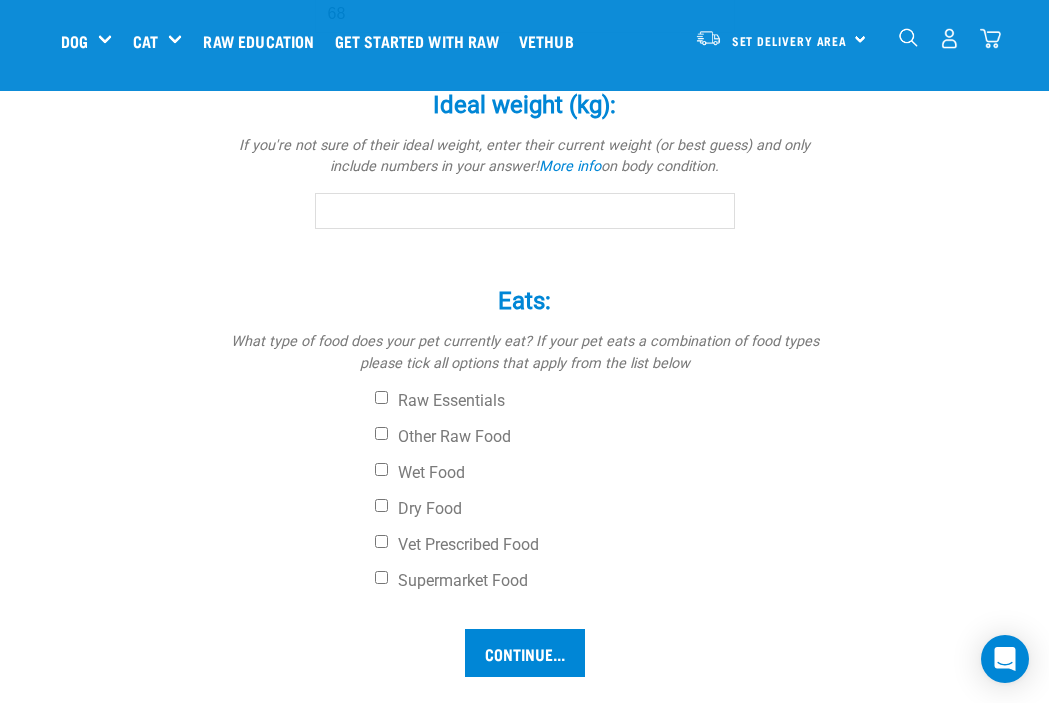 type on "68" 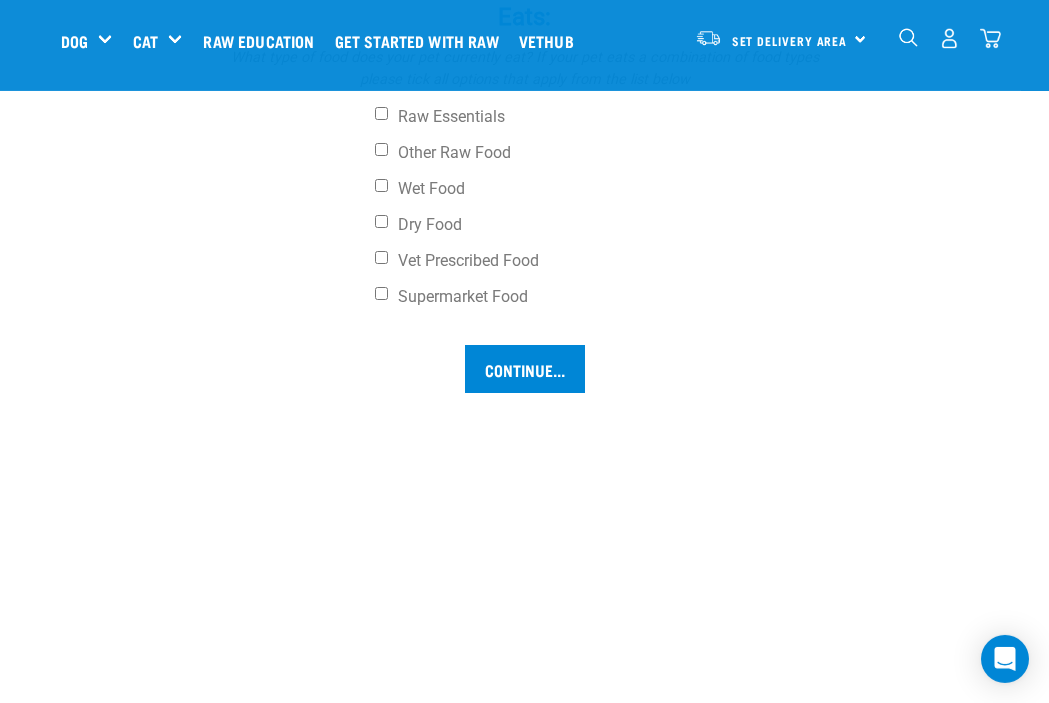 scroll, scrollTop: 1592, scrollLeft: 0, axis: vertical 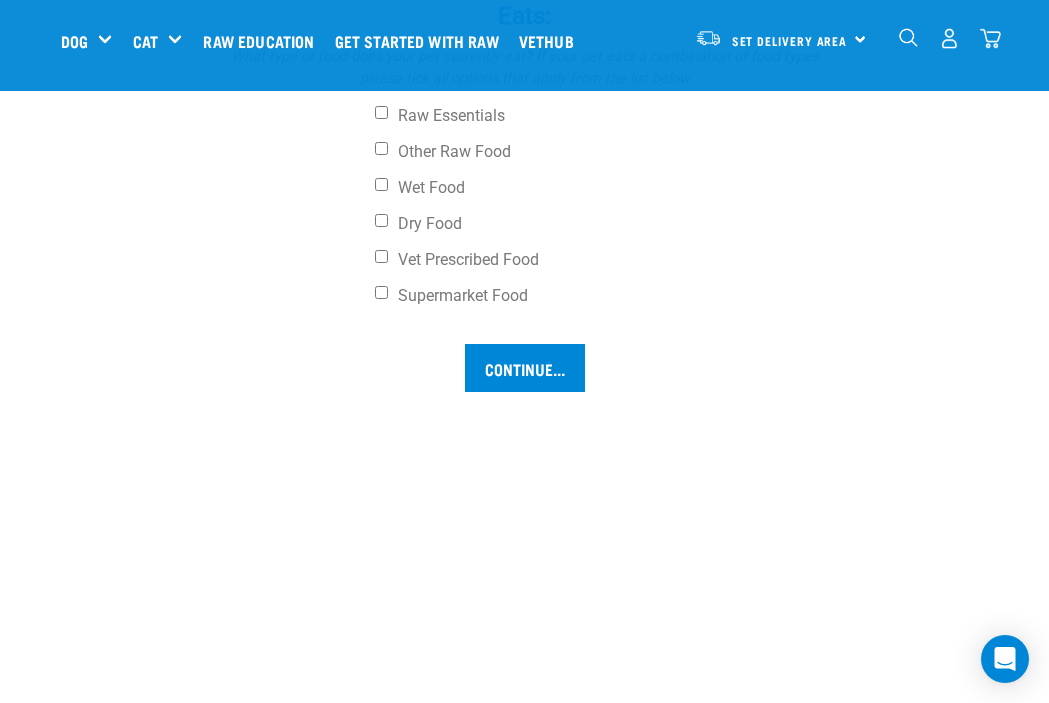click on "Ideal weight (kg): *" at bounding box center (525, -74) 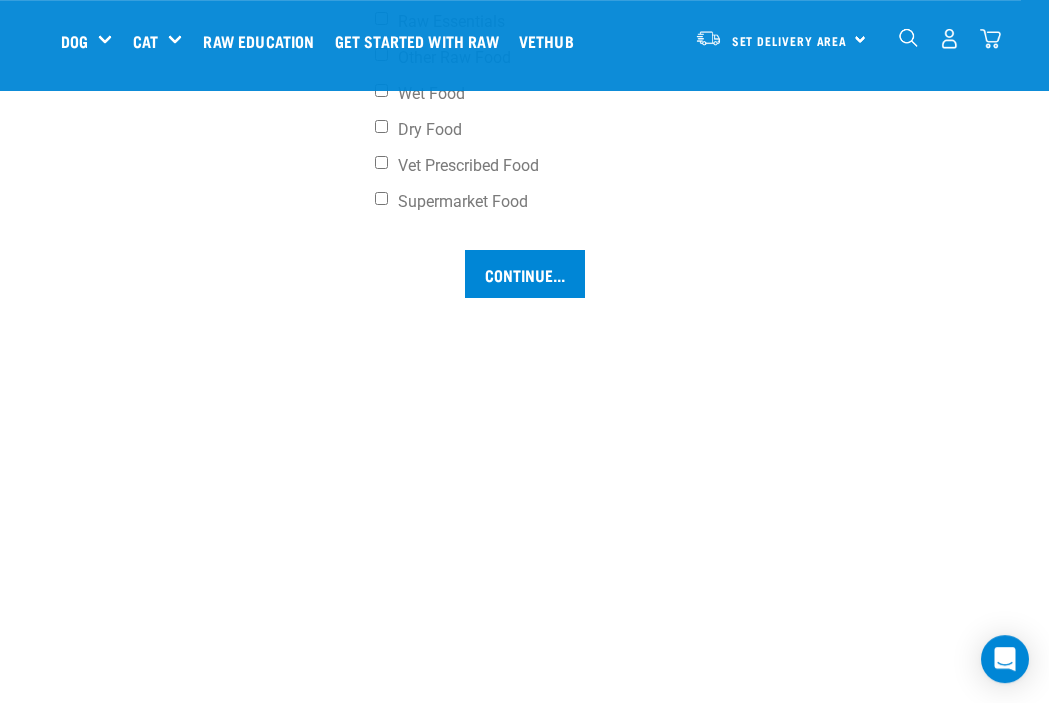 scroll, scrollTop: 1691, scrollLeft: 0, axis: vertical 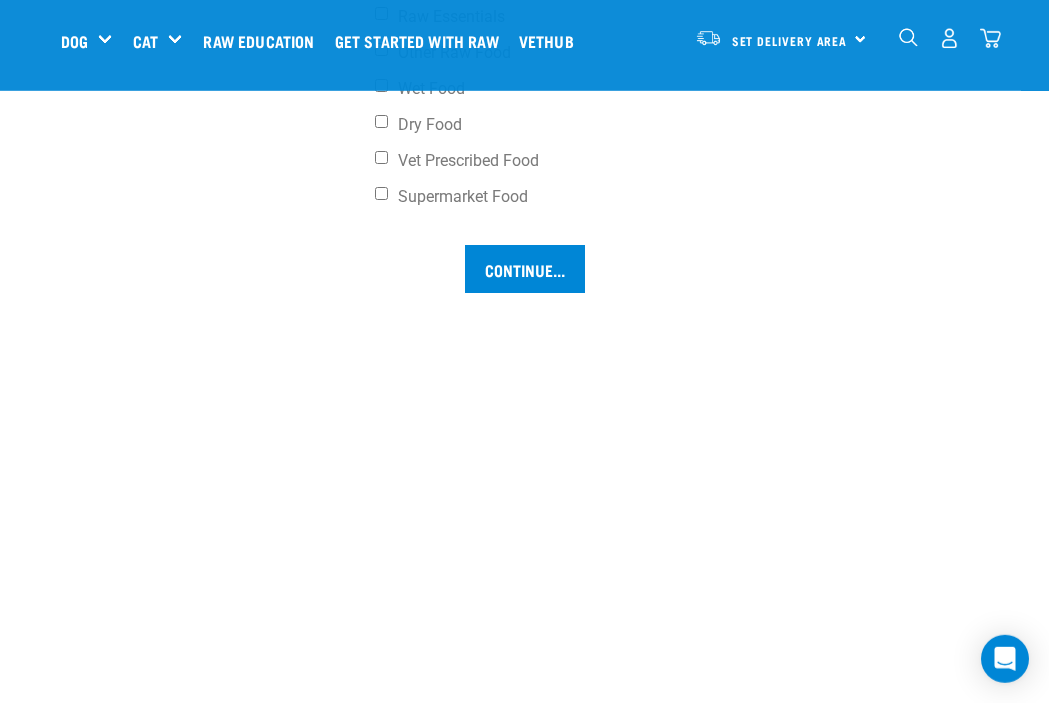 type on "68" 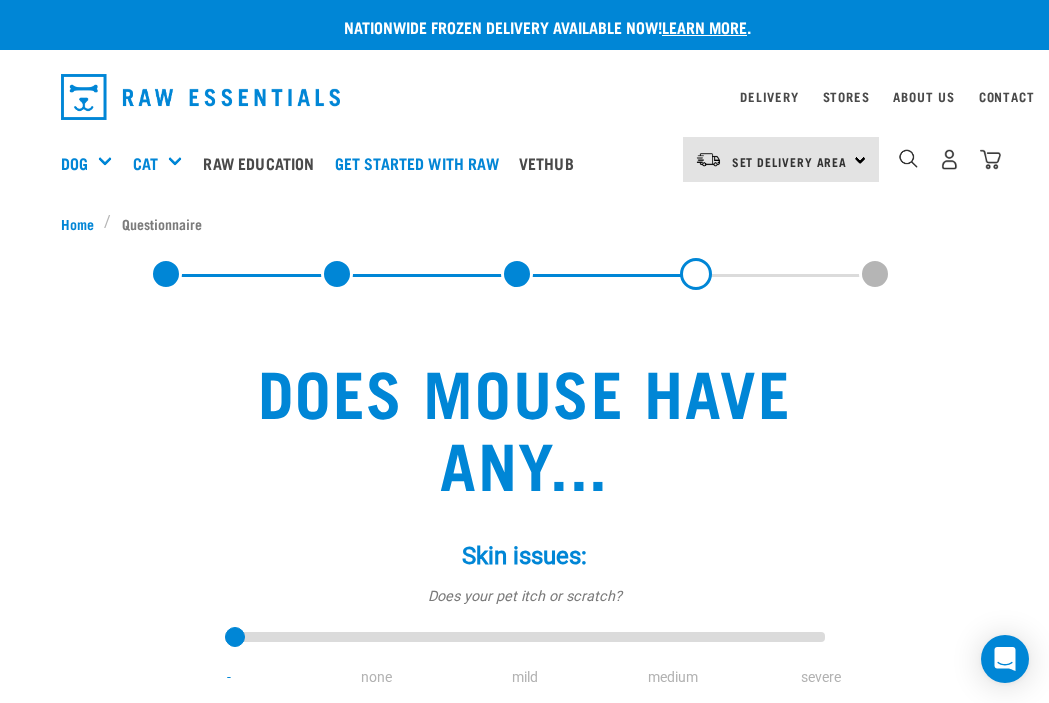scroll, scrollTop: 507, scrollLeft: 0, axis: vertical 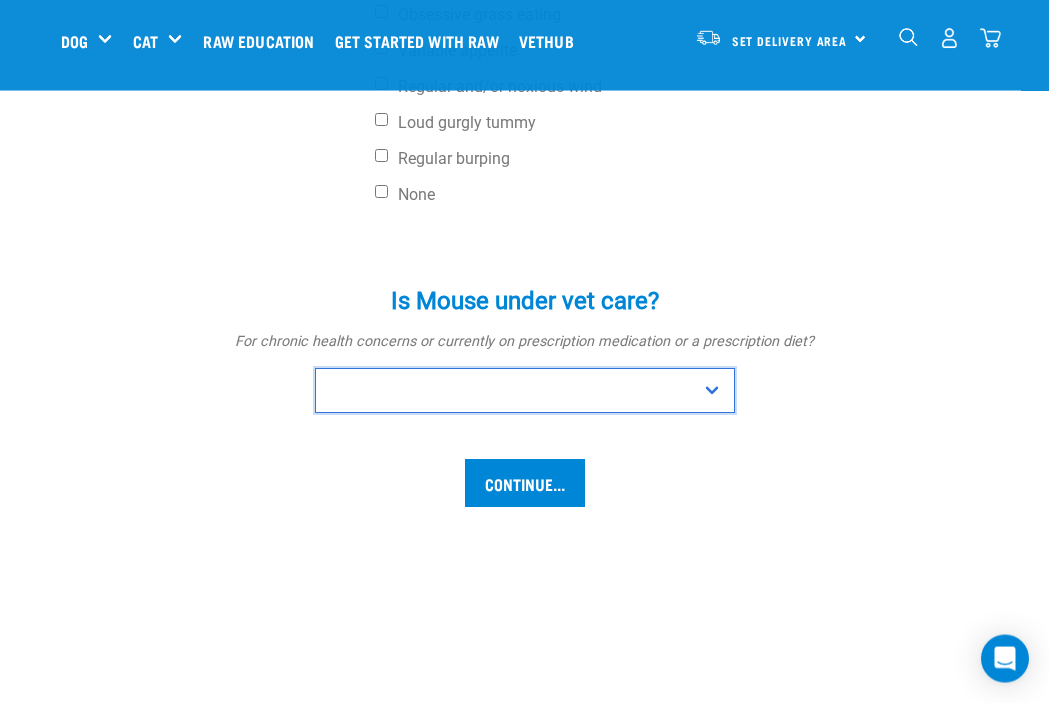 click on "No
Yes" at bounding box center (525, 390) 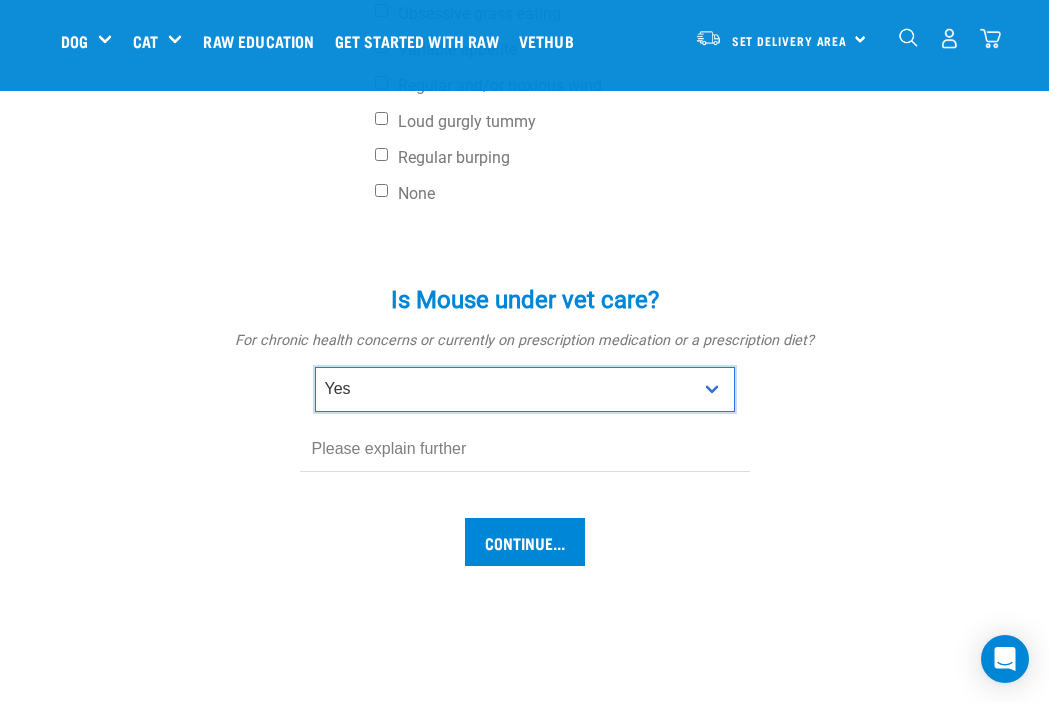 click on "No
Yes" at bounding box center (525, 389) 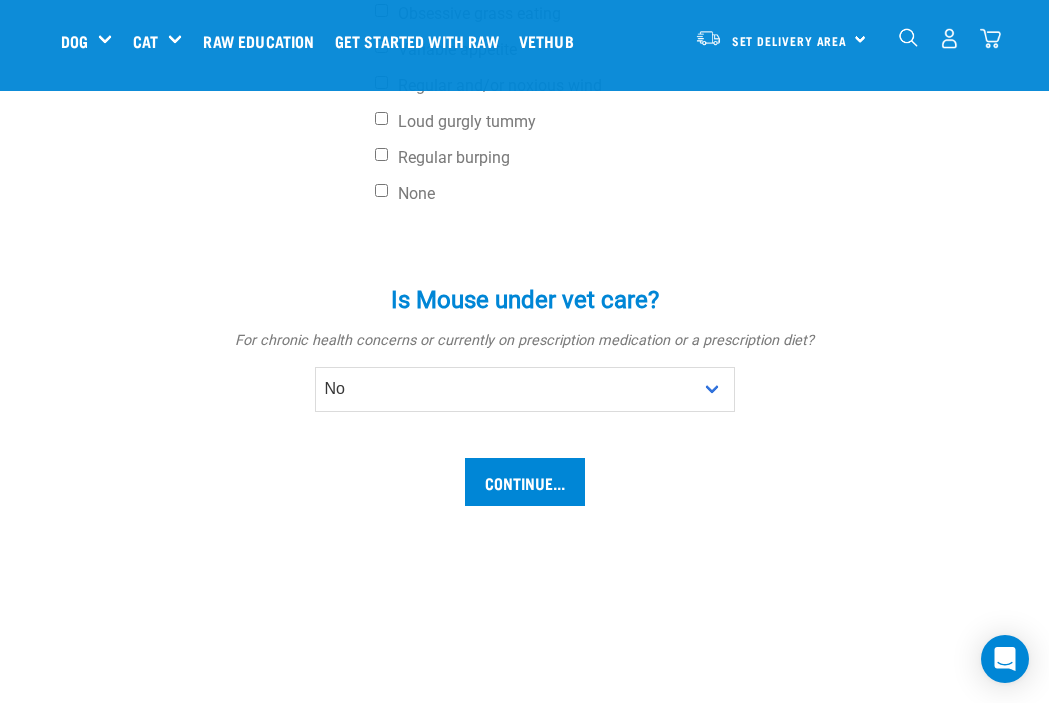 click on "Continue..." at bounding box center [525, 482] 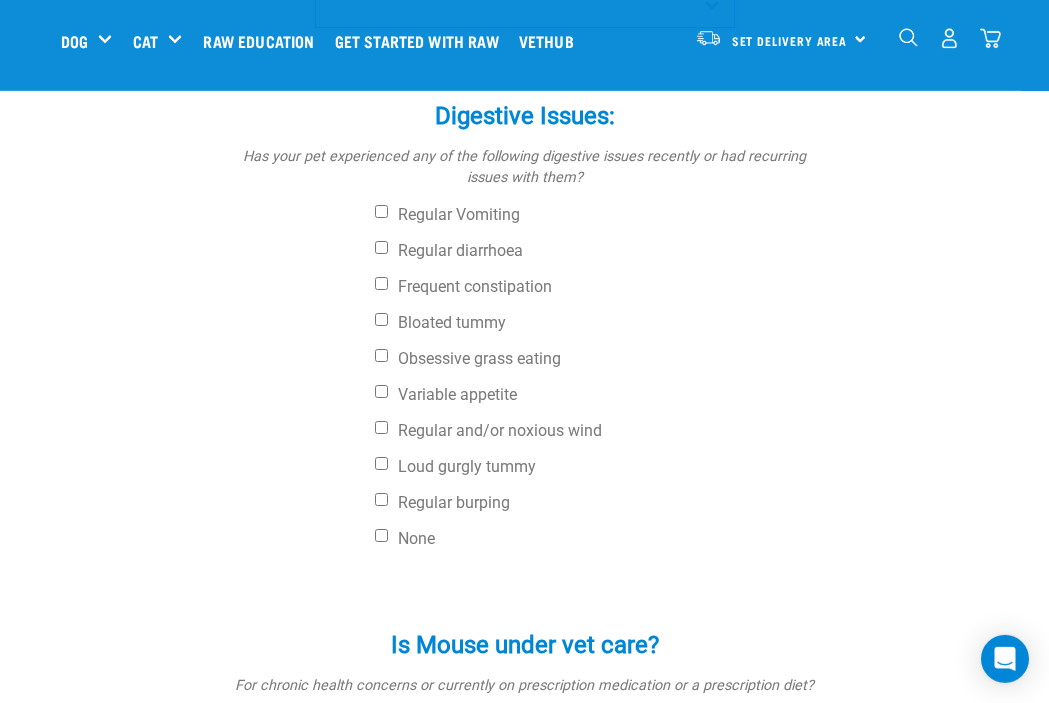 scroll, scrollTop: 709, scrollLeft: 0, axis: vertical 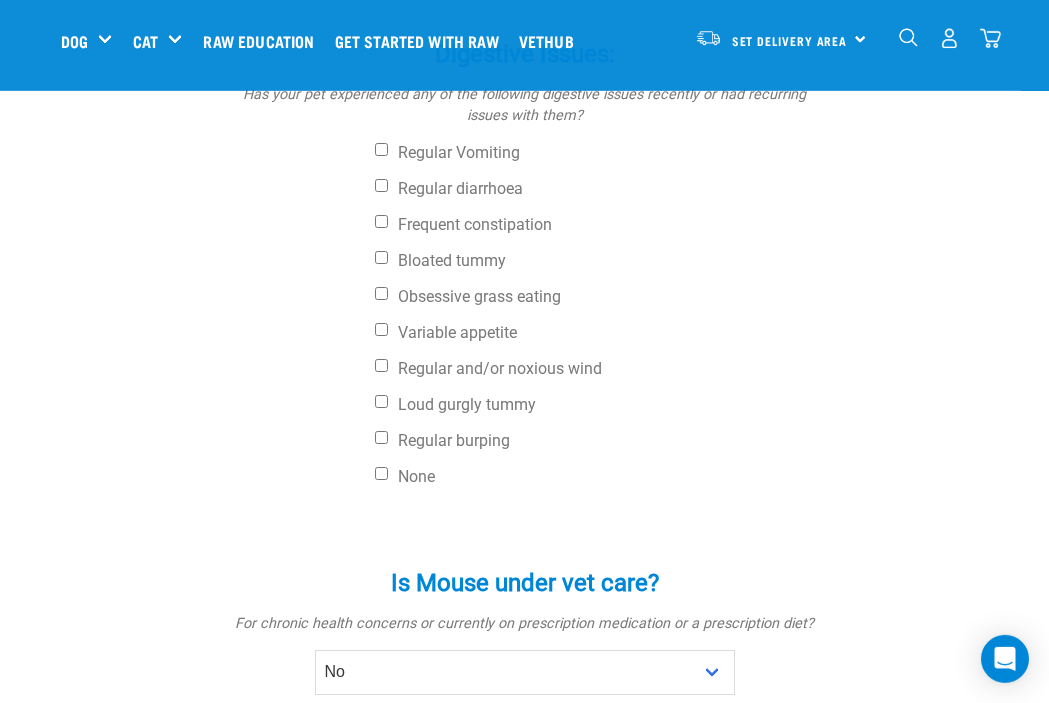 click on "None" at bounding box center (381, 473) 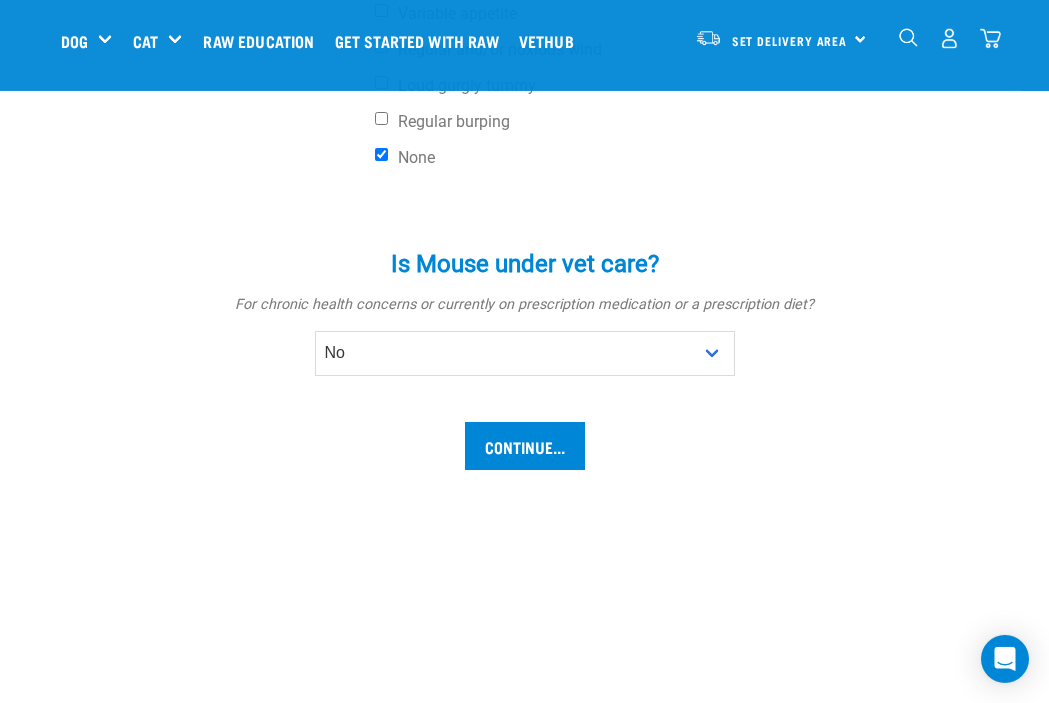 click on "Continue..." at bounding box center (525, 446) 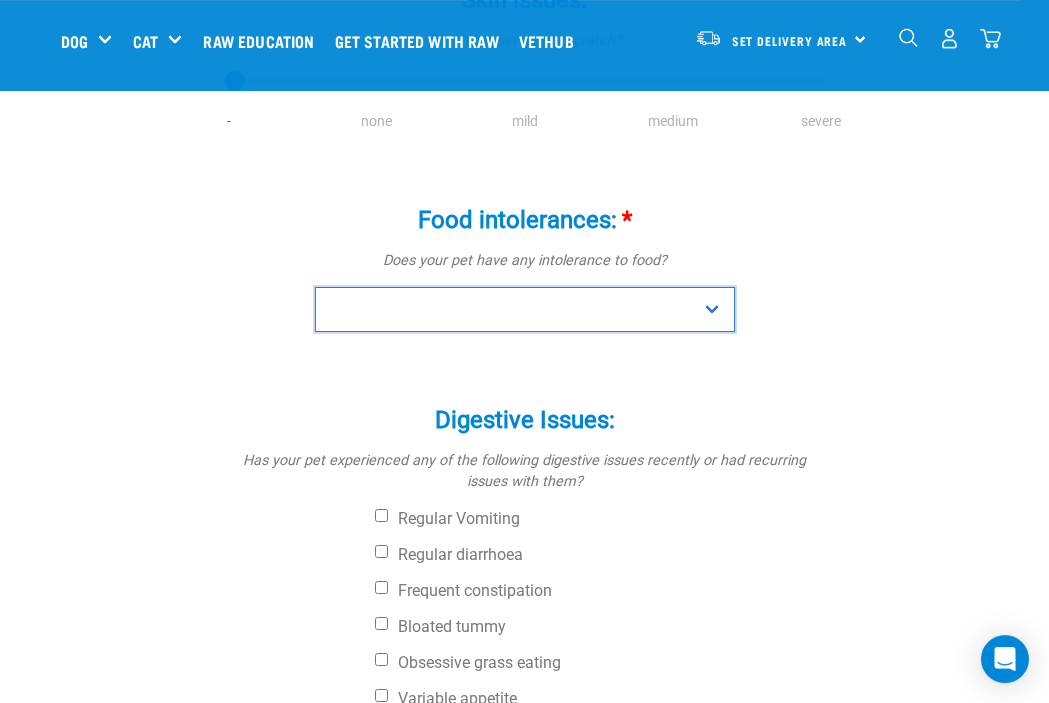 scroll, scrollTop: 403, scrollLeft: 0, axis: vertical 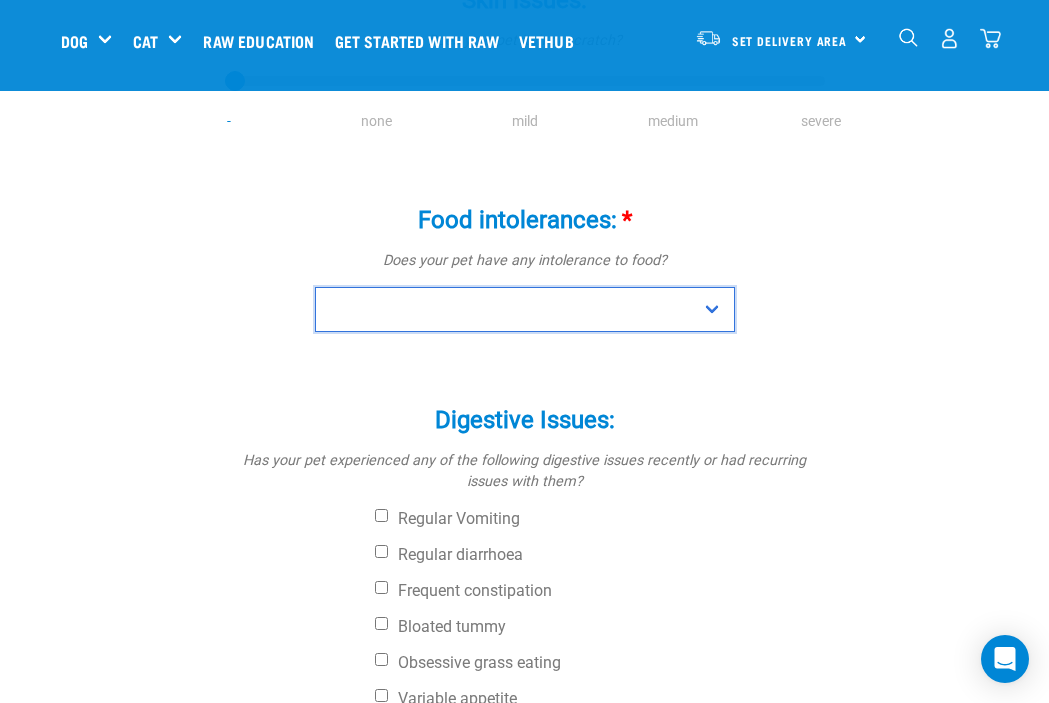 click on "No
Yes" at bounding box center [525, 309] 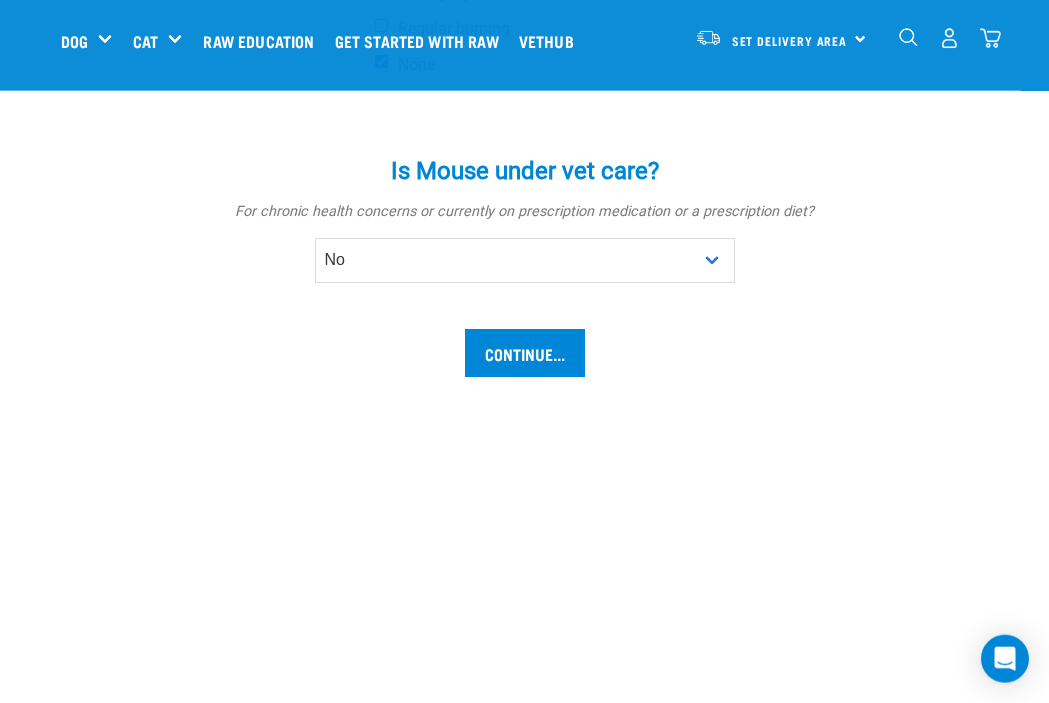 click on "Continue..." at bounding box center [525, 353] 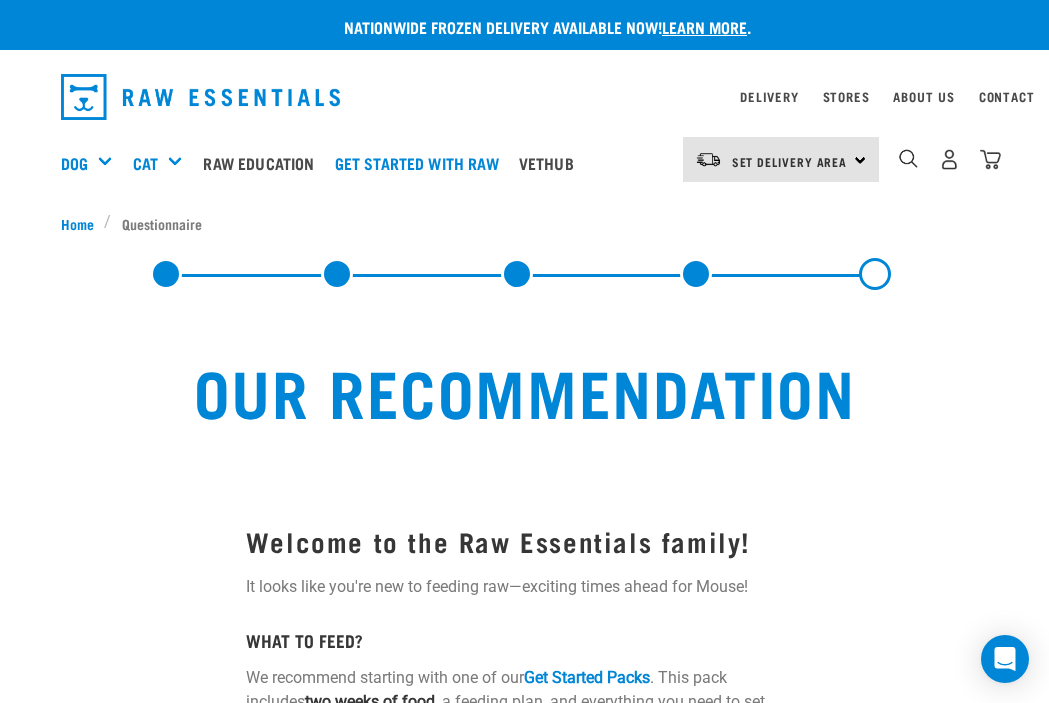 select on "19641" 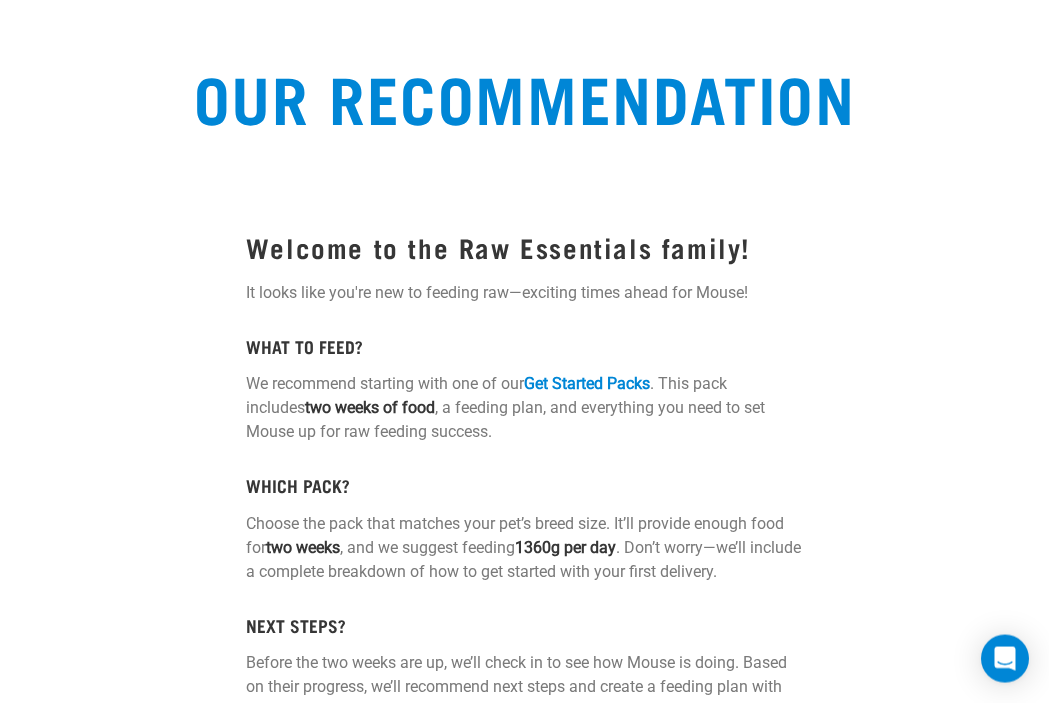 scroll, scrollTop: 0, scrollLeft: 0, axis: both 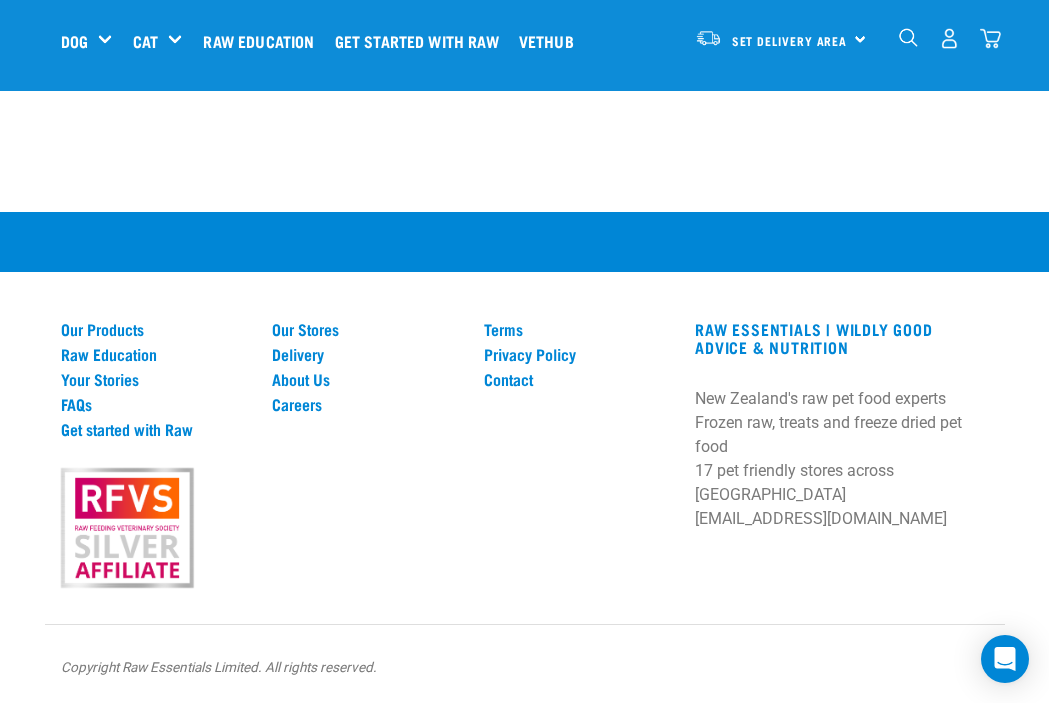 click on "Contact" at bounding box center [578, 379] 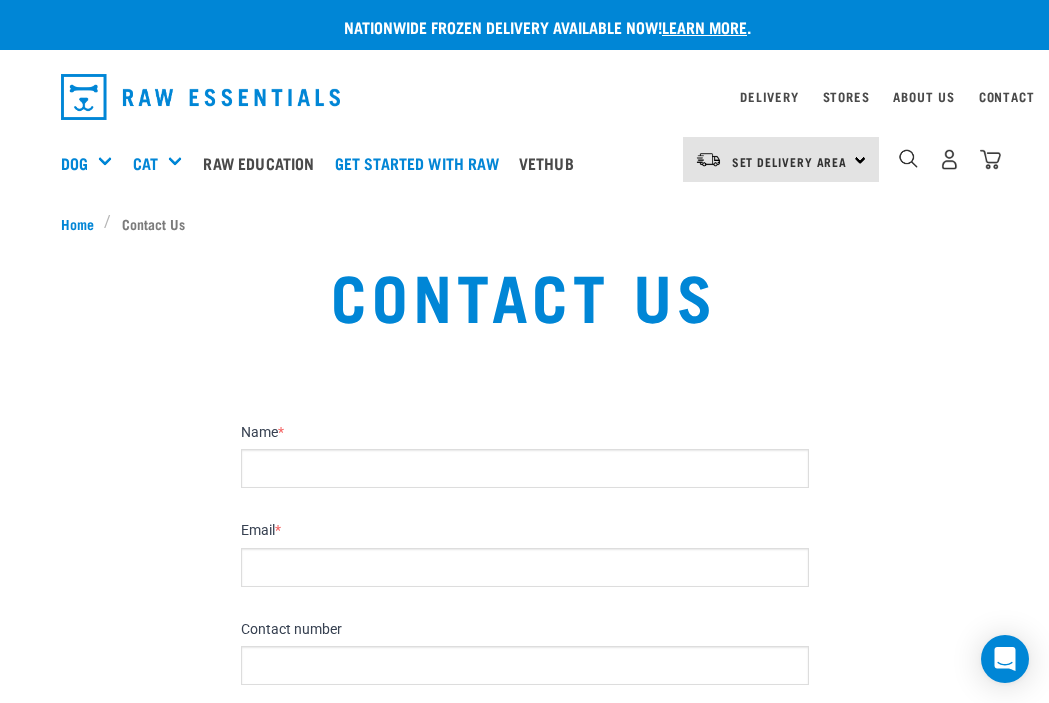 scroll, scrollTop: 615, scrollLeft: 0, axis: vertical 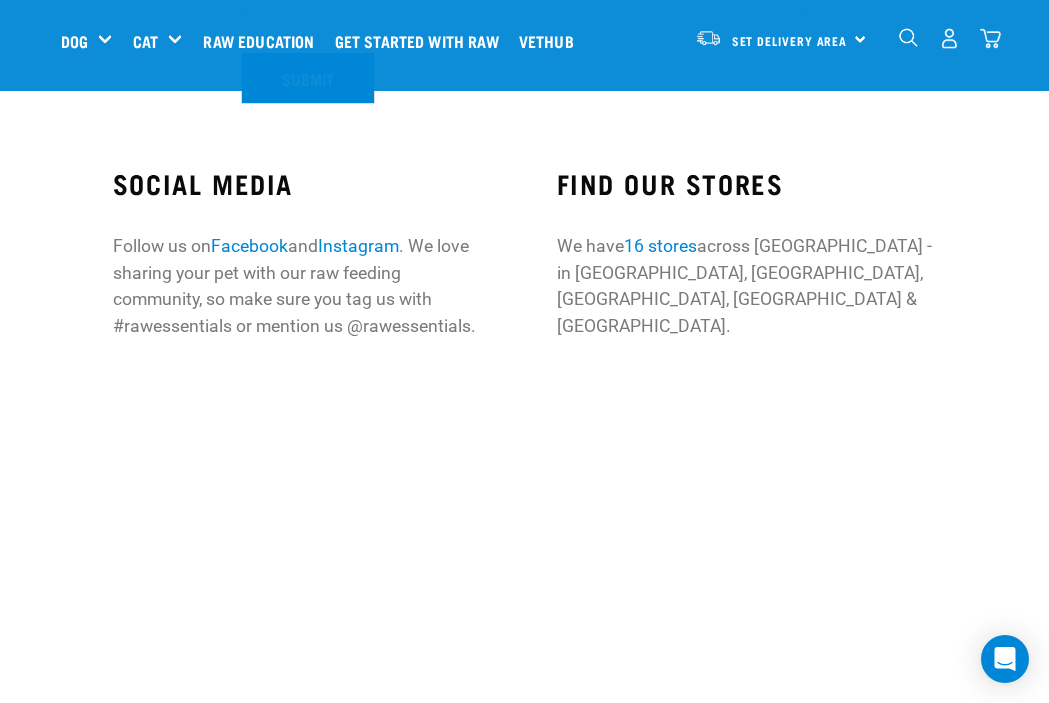 click on "16 stores" at bounding box center (660, 246) 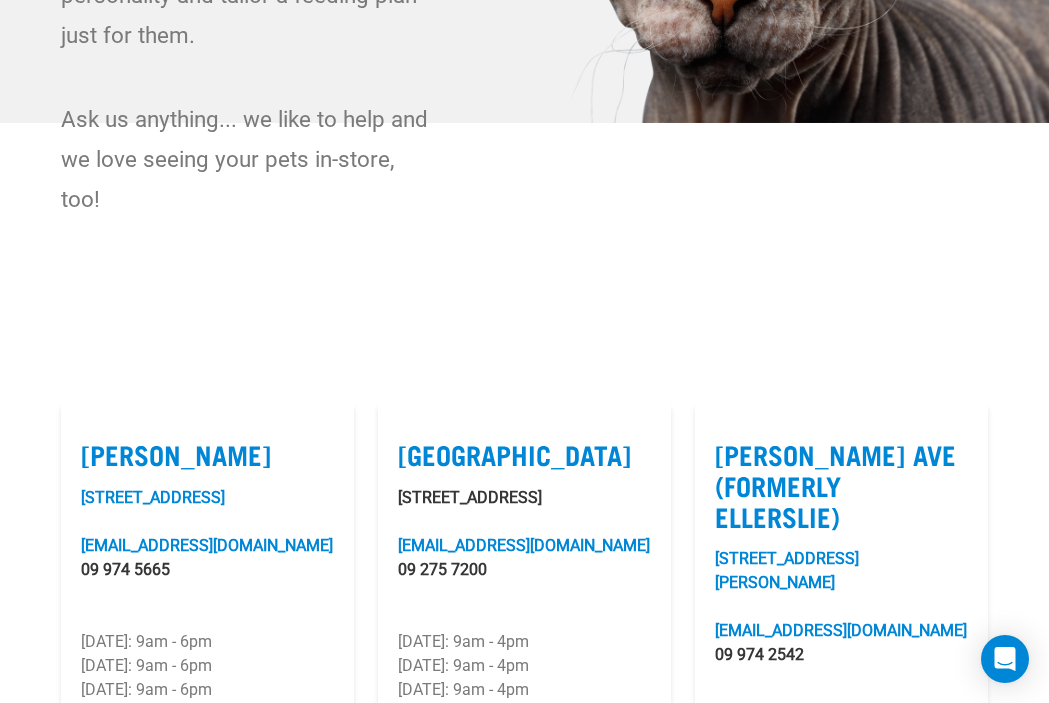 scroll, scrollTop: 609, scrollLeft: 0, axis: vertical 